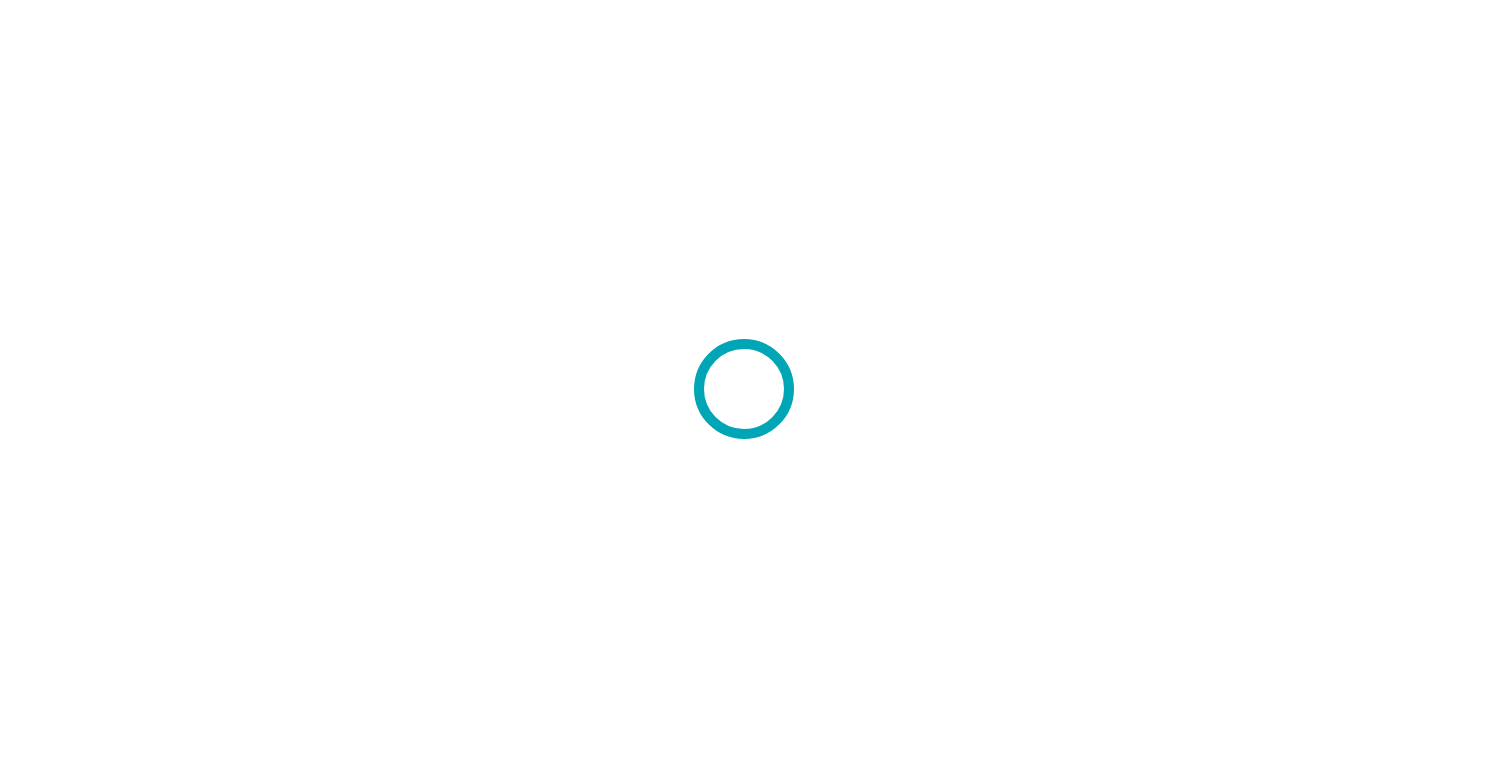 scroll, scrollTop: 0, scrollLeft: 0, axis: both 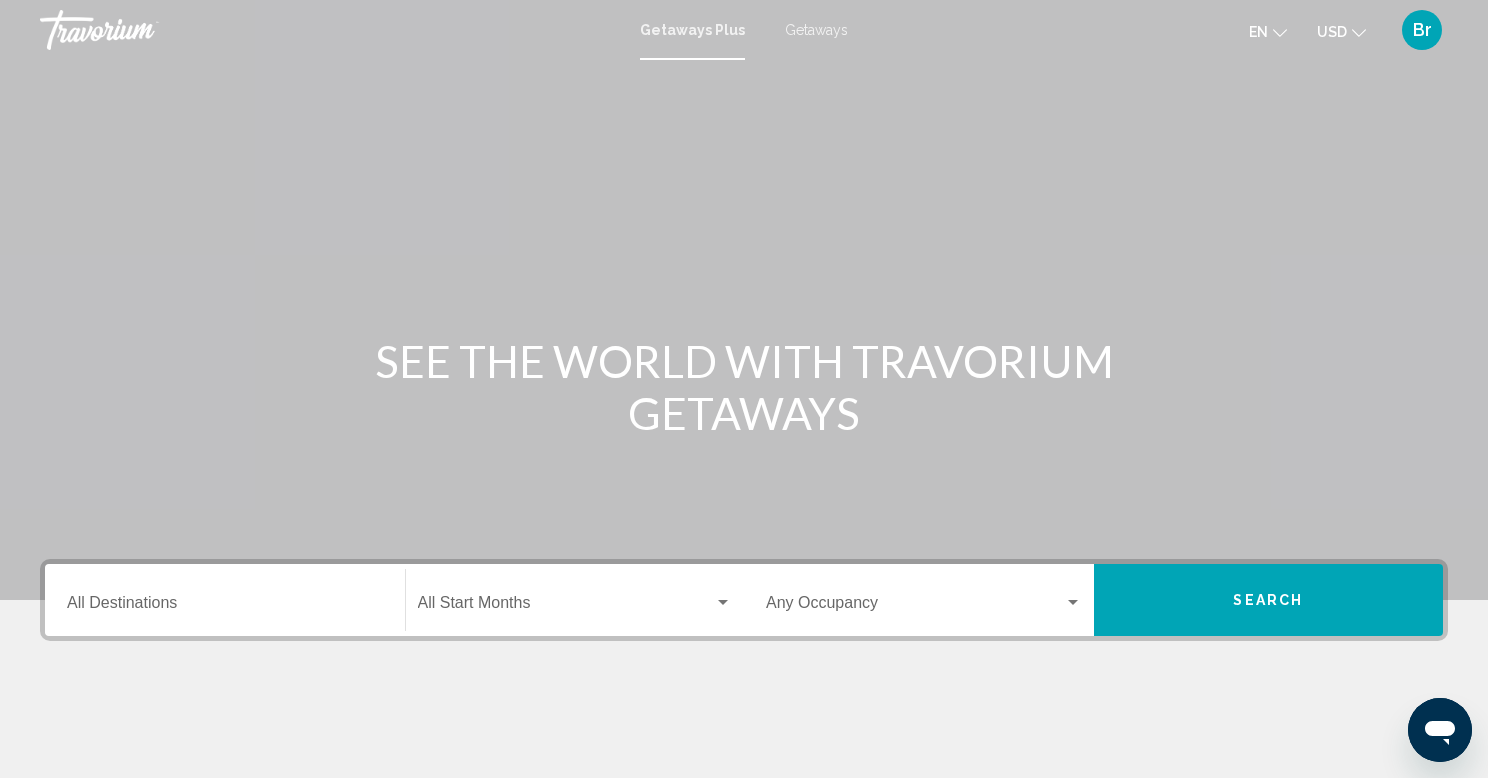 click on "Destination All Destinations" at bounding box center (225, 600) 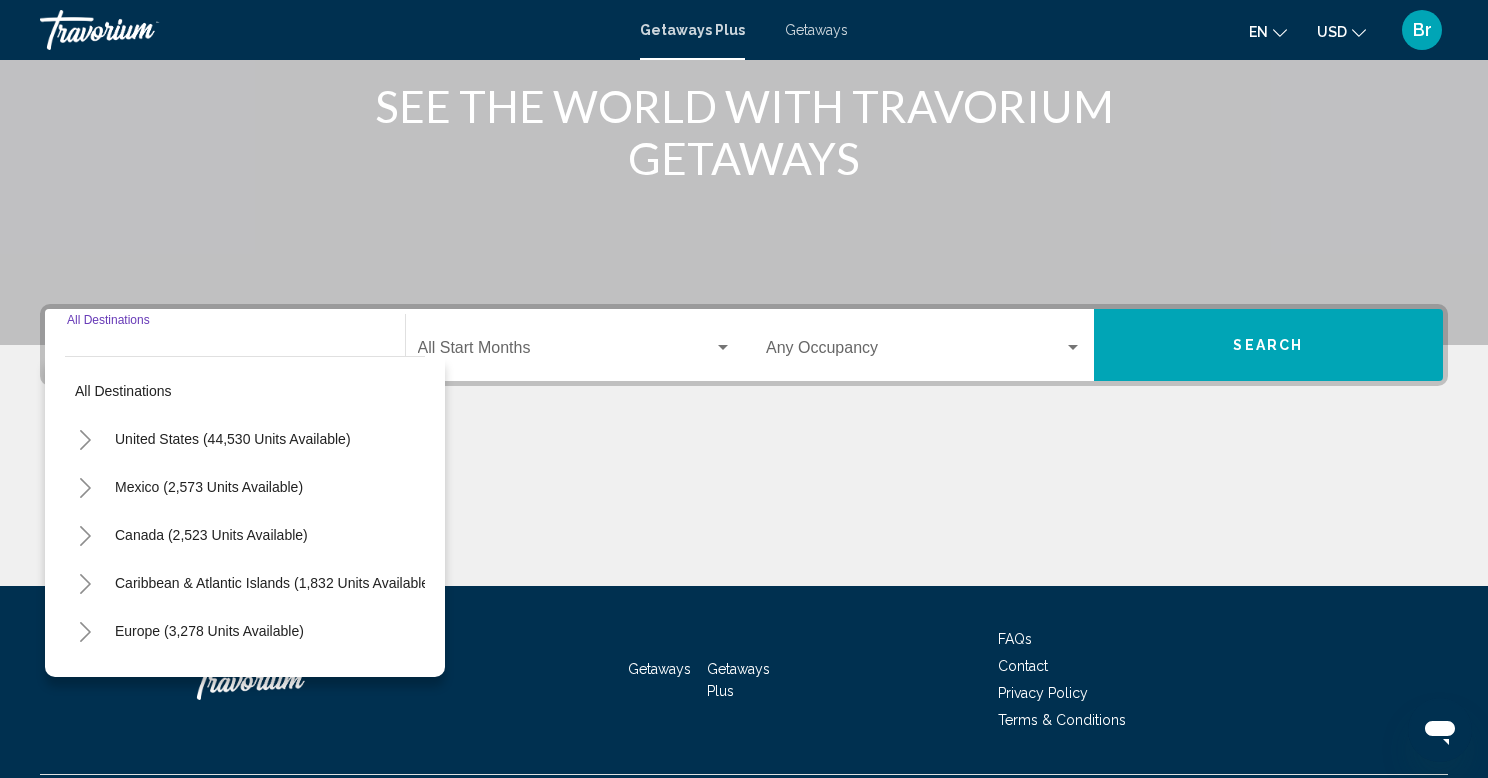 scroll, scrollTop: 308, scrollLeft: 0, axis: vertical 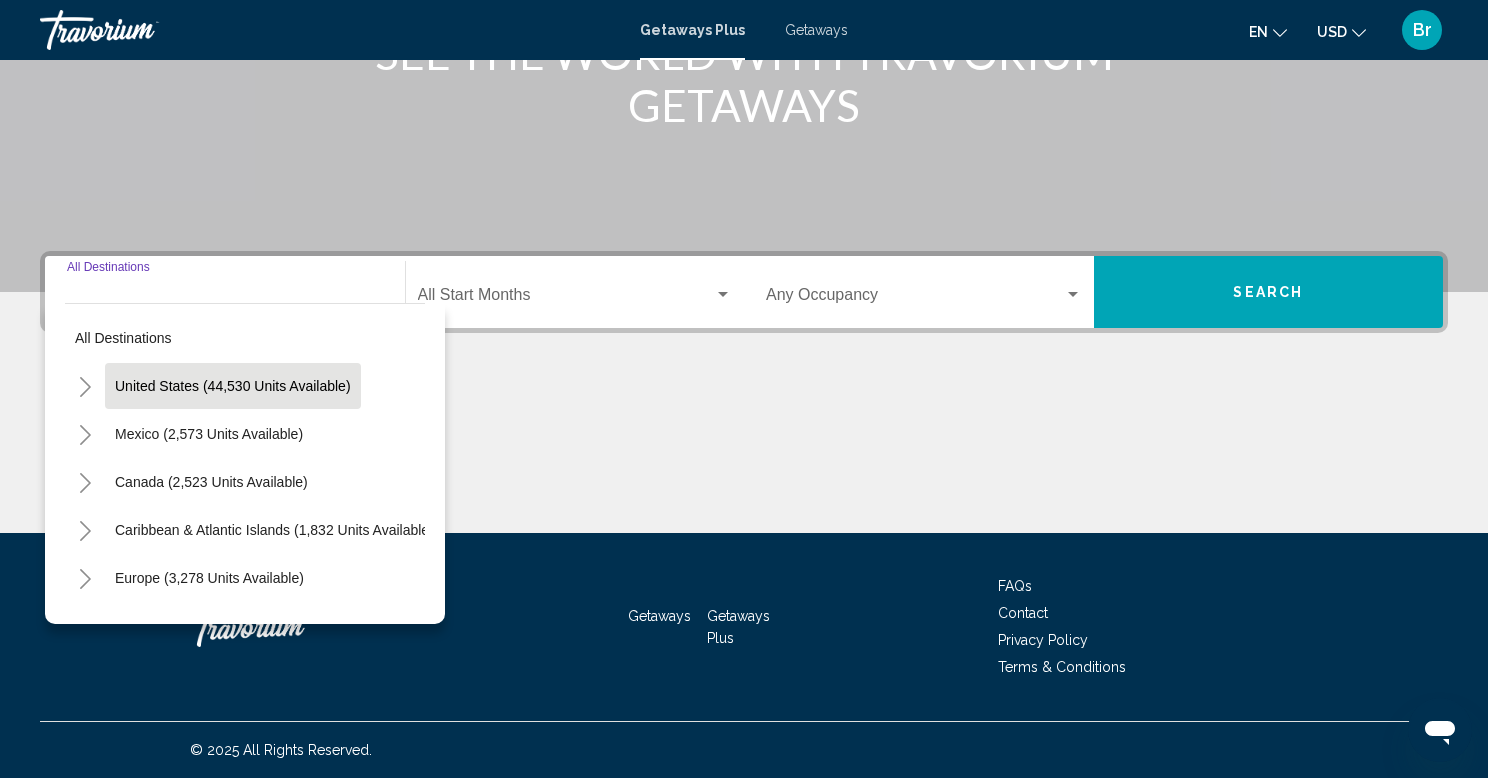 click on "United States (44,530 units available)" at bounding box center (209, 434) 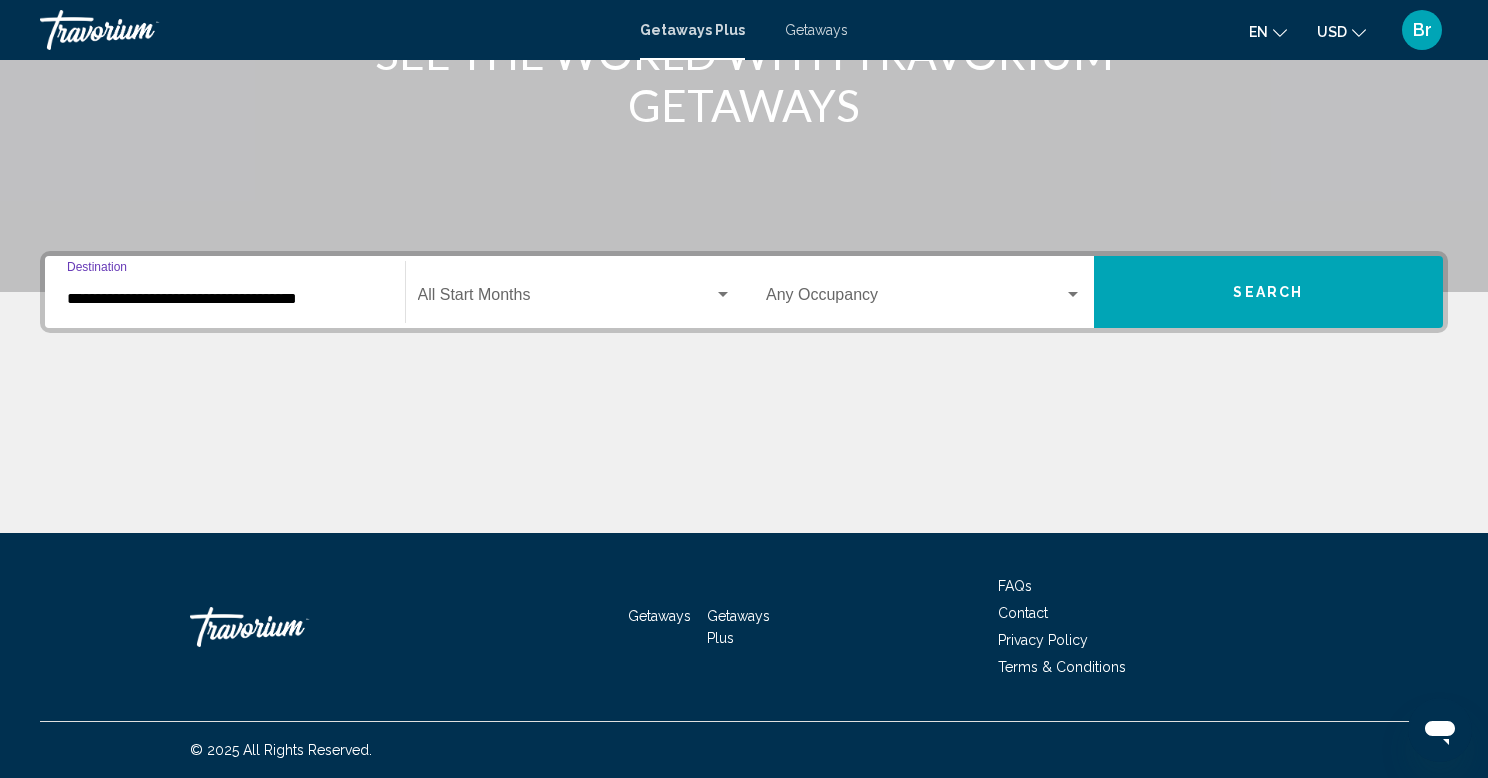 click at bounding box center [723, 294] 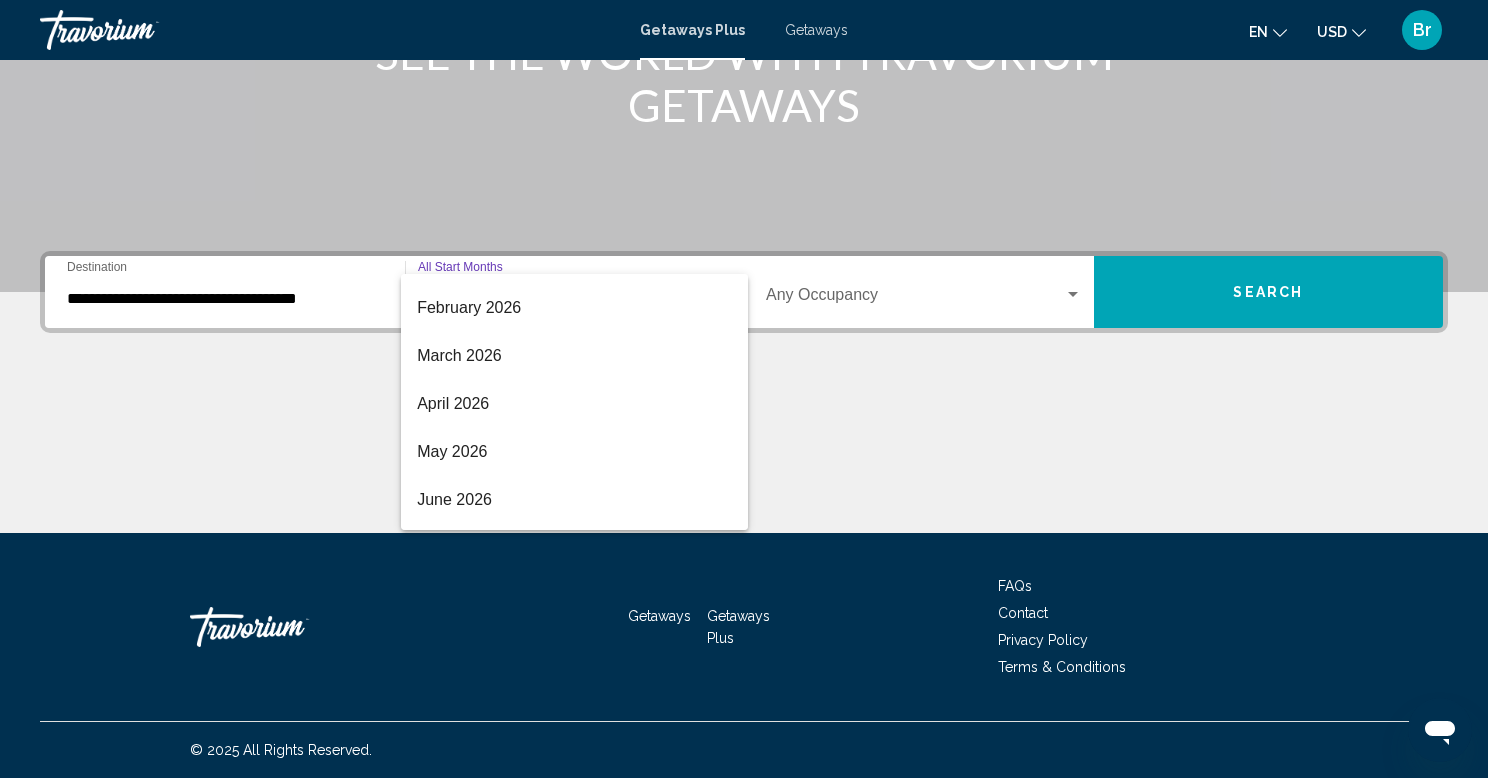 scroll, scrollTop: 329, scrollLeft: 0, axis: vertical 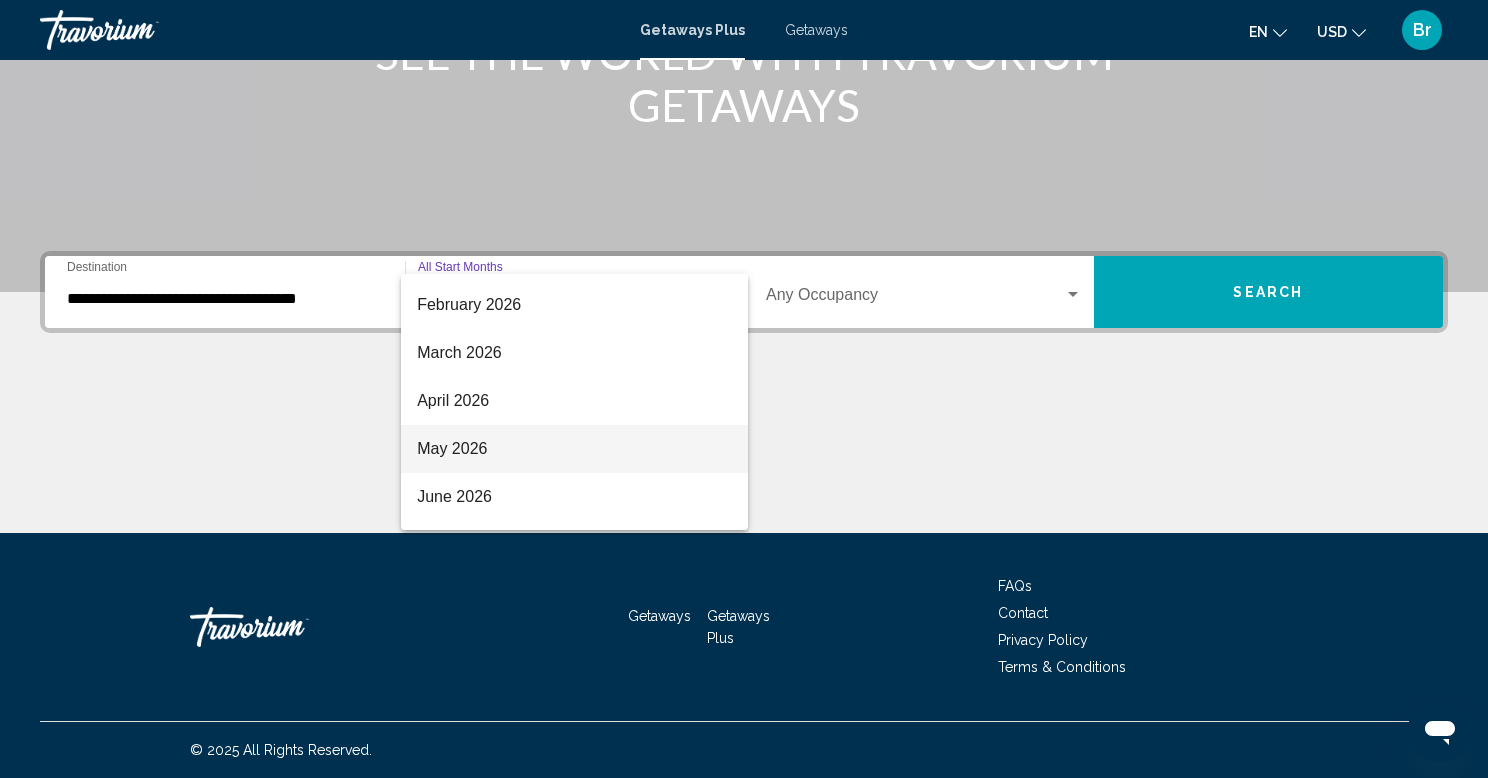 click on "May 2026" at bounding box center (574, 449) 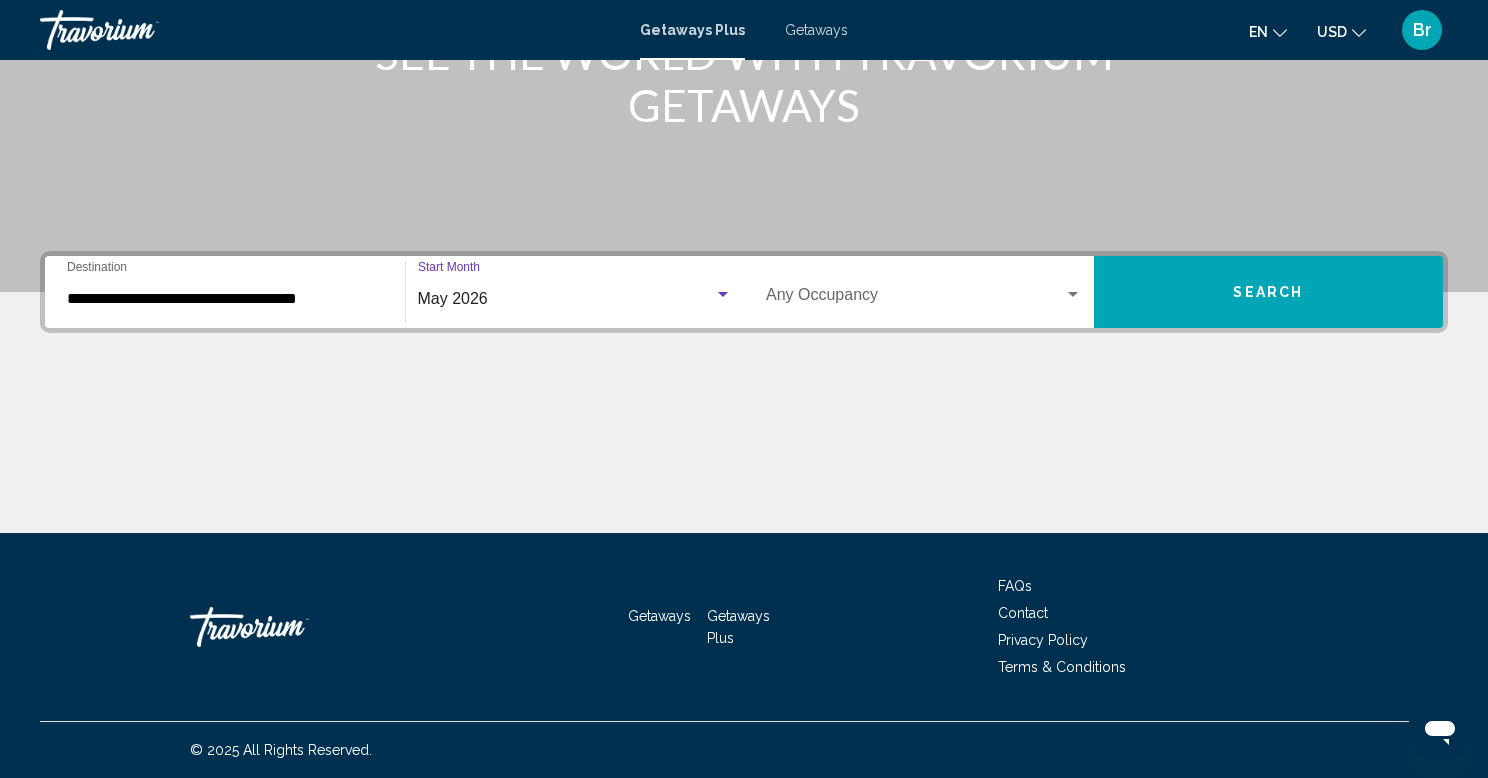 click at bounding box center (915, 299) 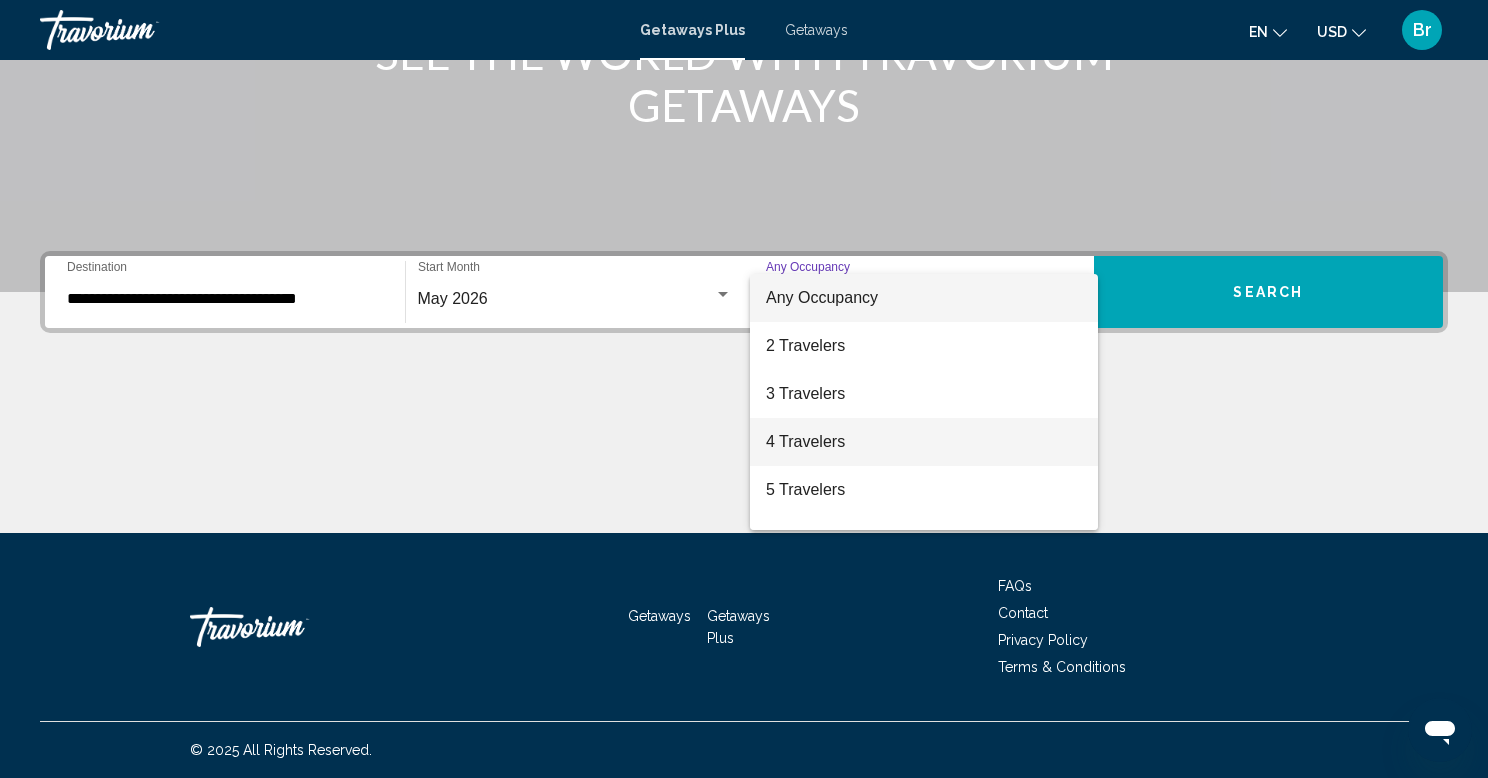 click on "4 Travelers" at bounding box center (924, 442) 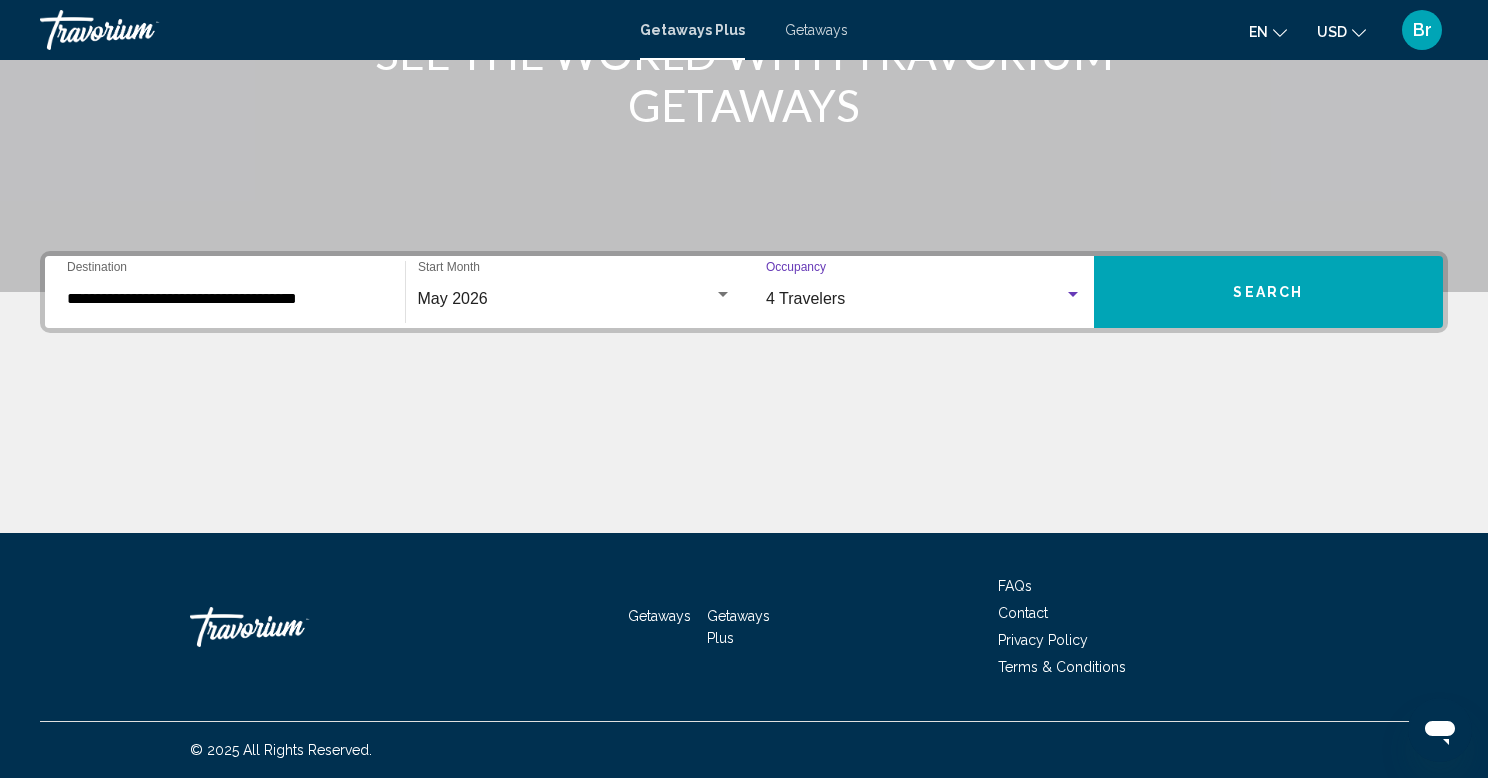 click on "Search" at bounding box center (1268, 293) 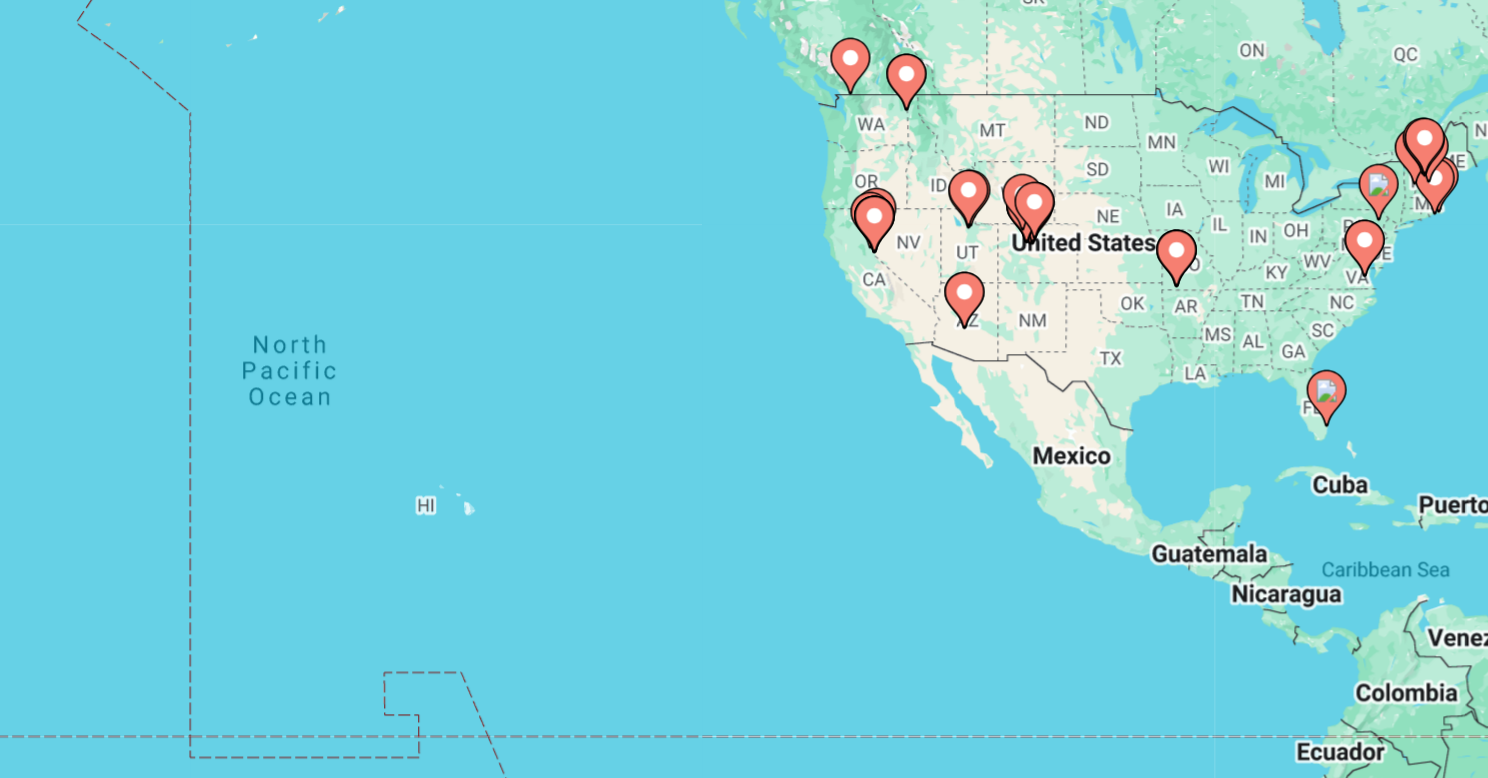 drag, startPoint x: 265, startPoint y: 516, endPoint x: 574, endPoint y: 535, distance: 309.5836 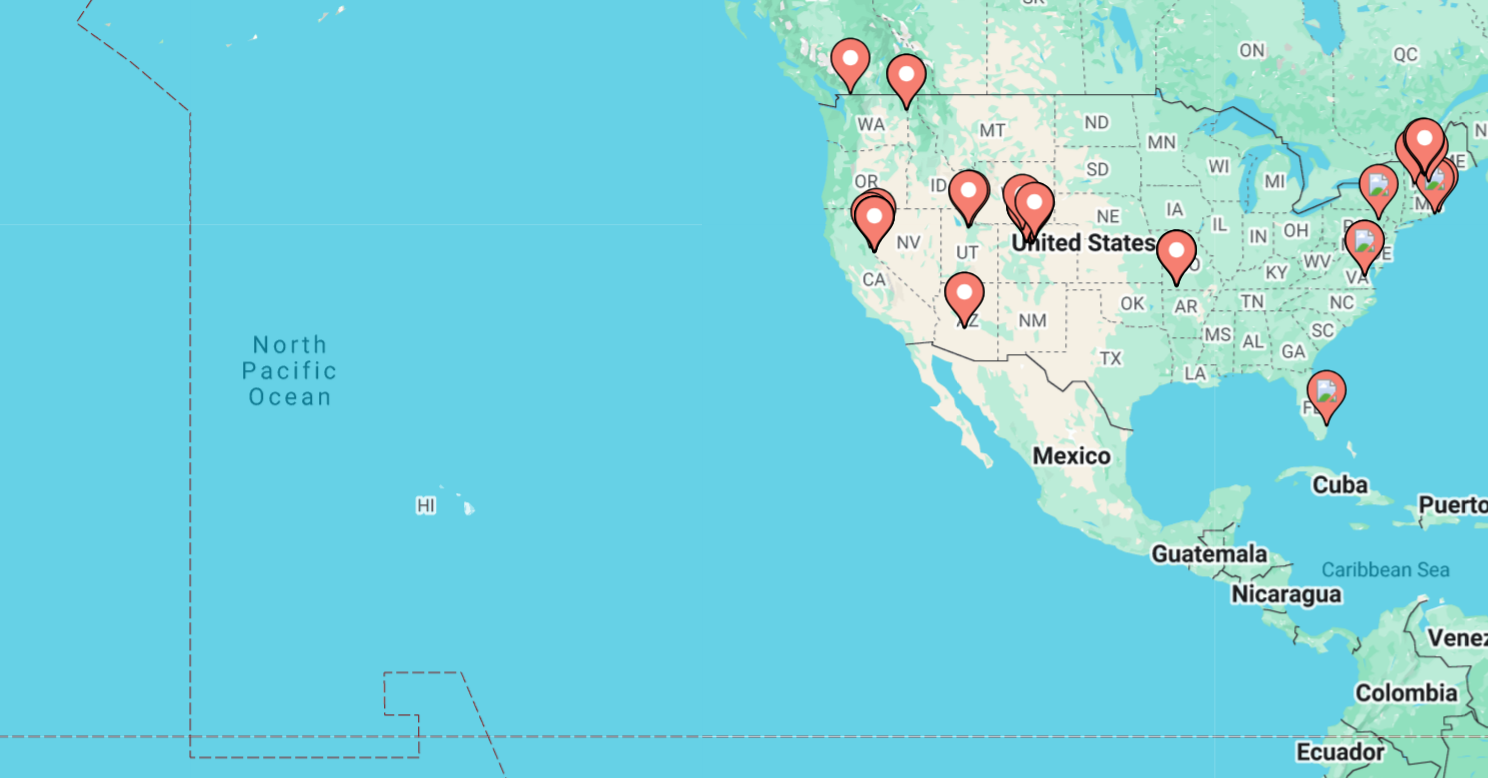 click on "To activate drag with keyboard, press Alt + Enter. Once in keyboard drag state, use the arrow keys to move the marker. To complete the drag, press the Enter key. To cancel, press Escape." at bounding box center [744, 440] 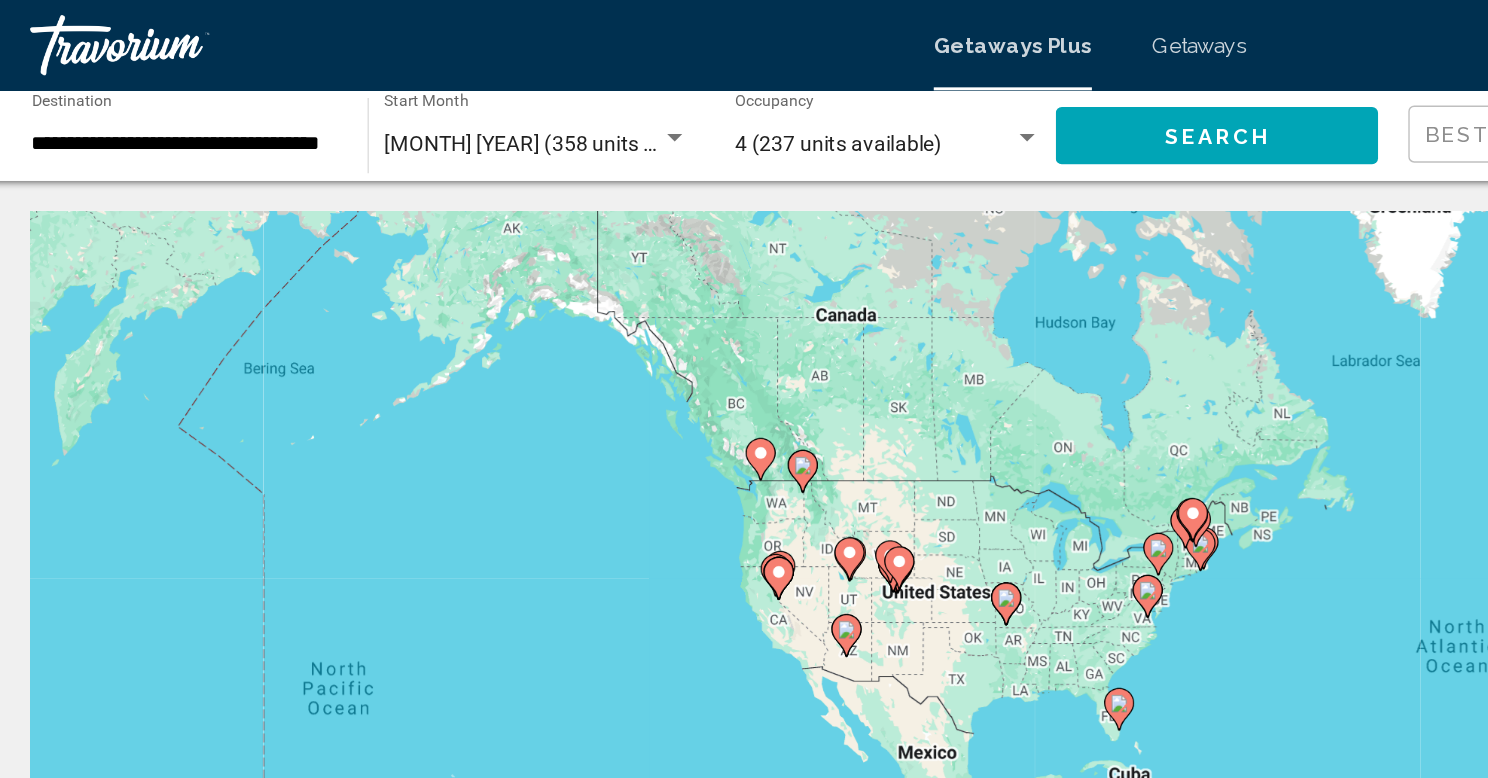 click on "**********" at bounding box center (142, 96) 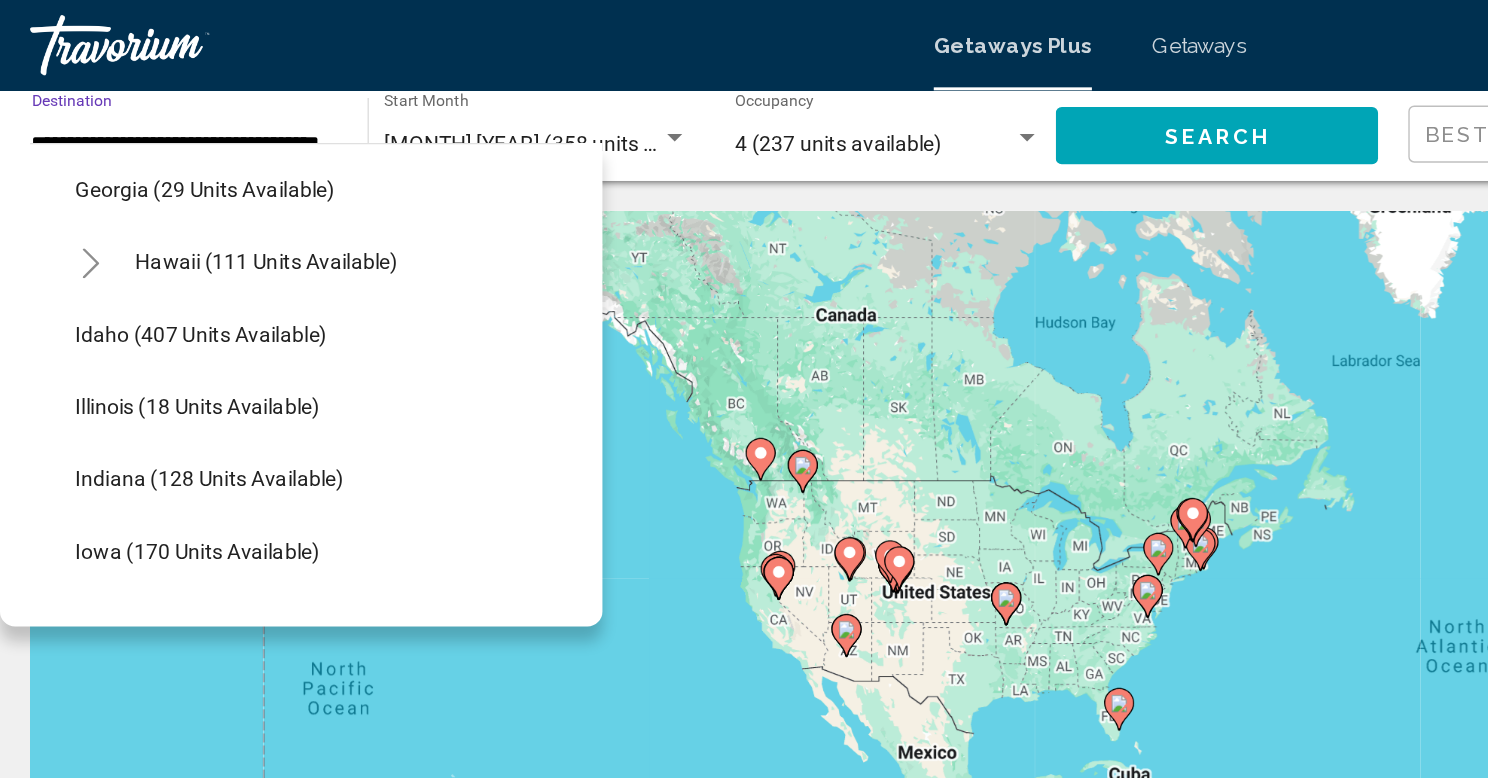 scroll, scrollTop: 388, scrollLeft: 0, axis: vertical 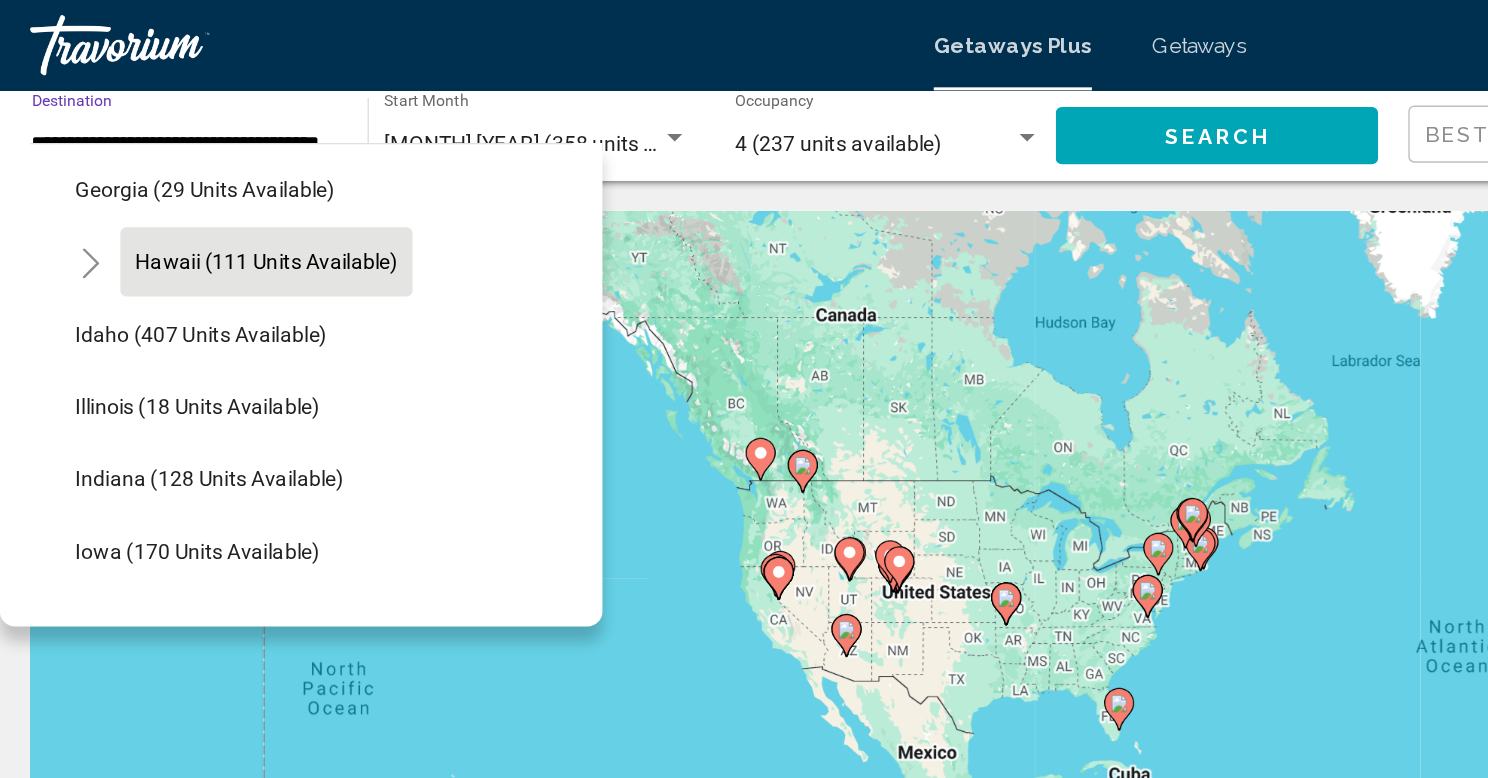 click on "Hawaii (111 units available)" 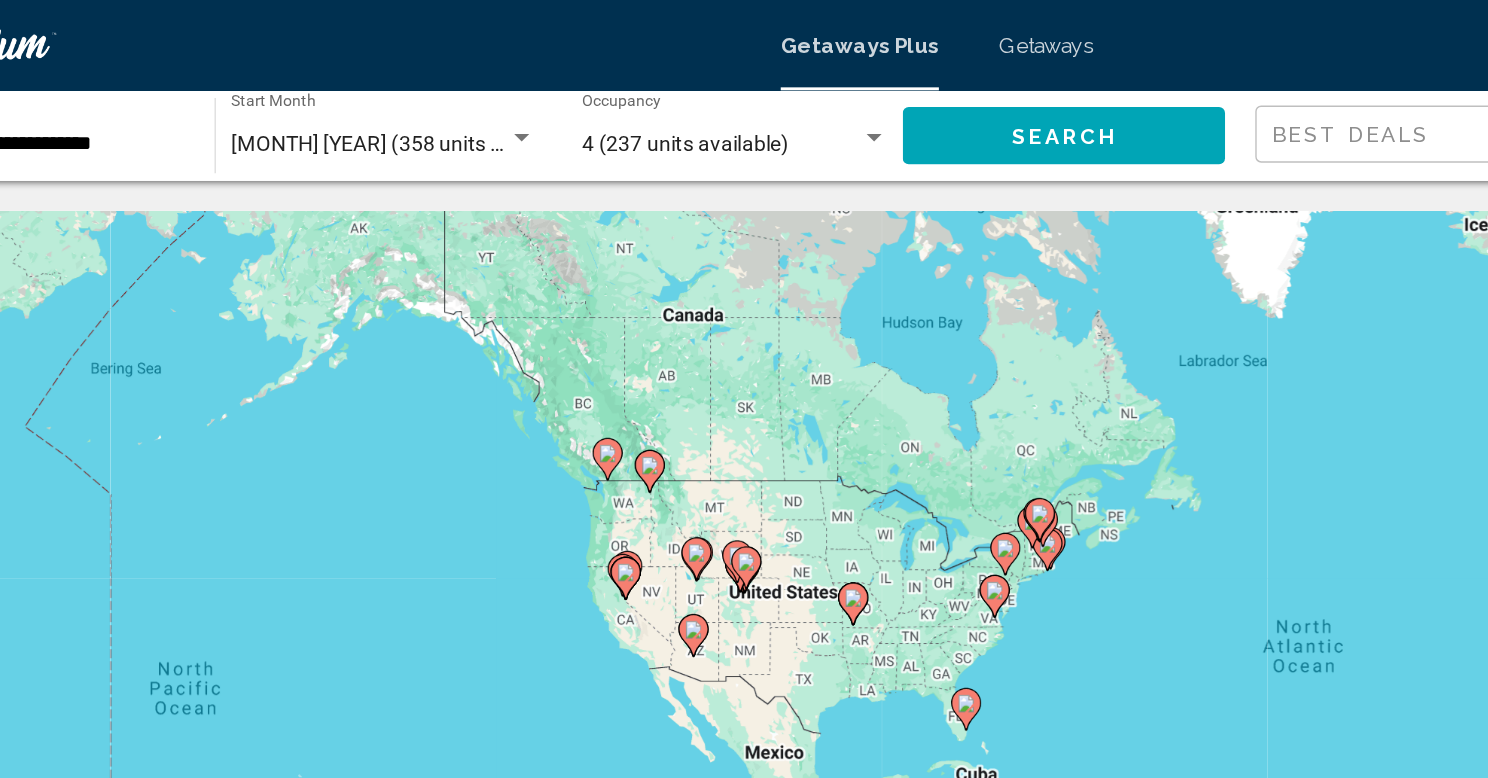 click on "Search" 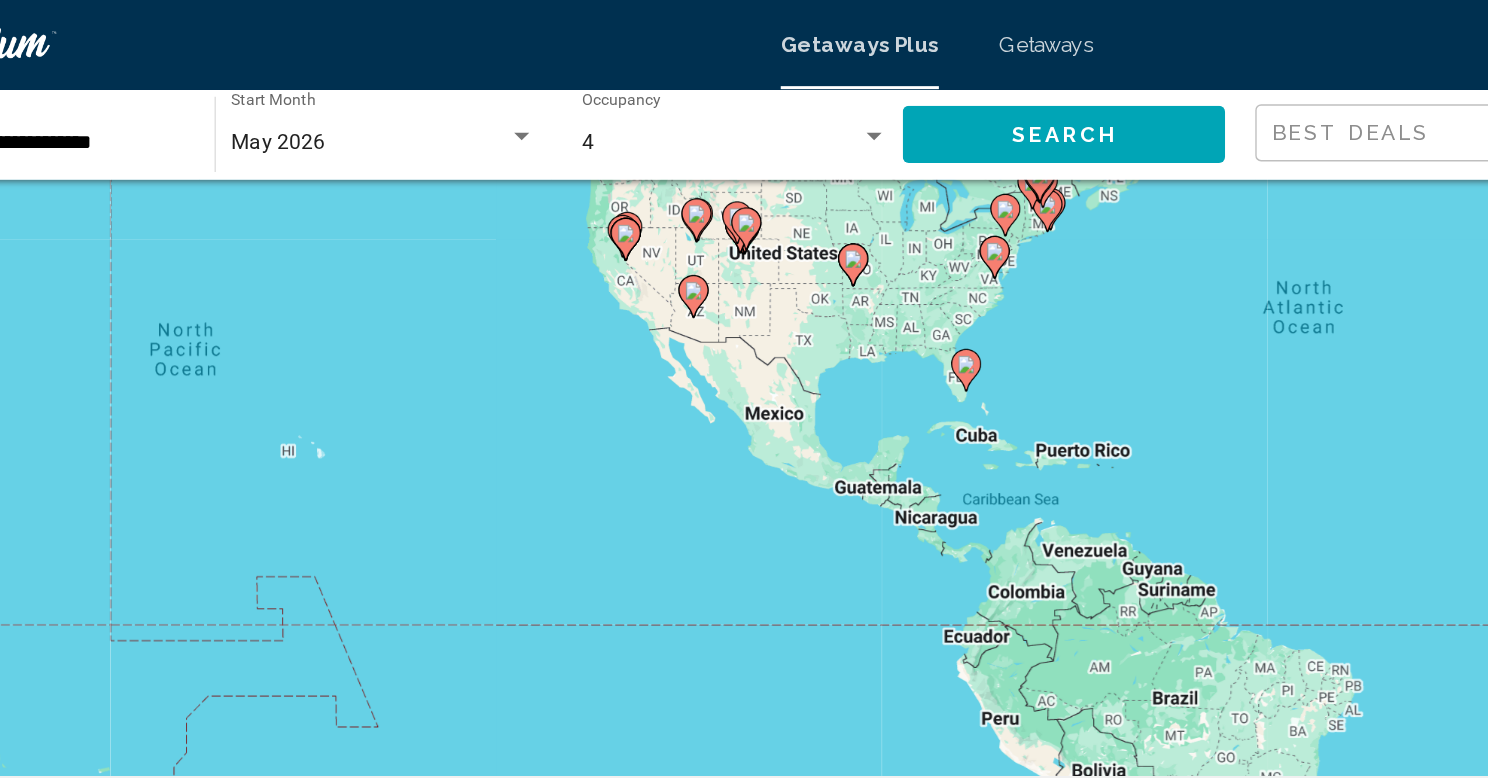 scroll, scrollTop: 224, scrollLeft: 0, axis: vertical 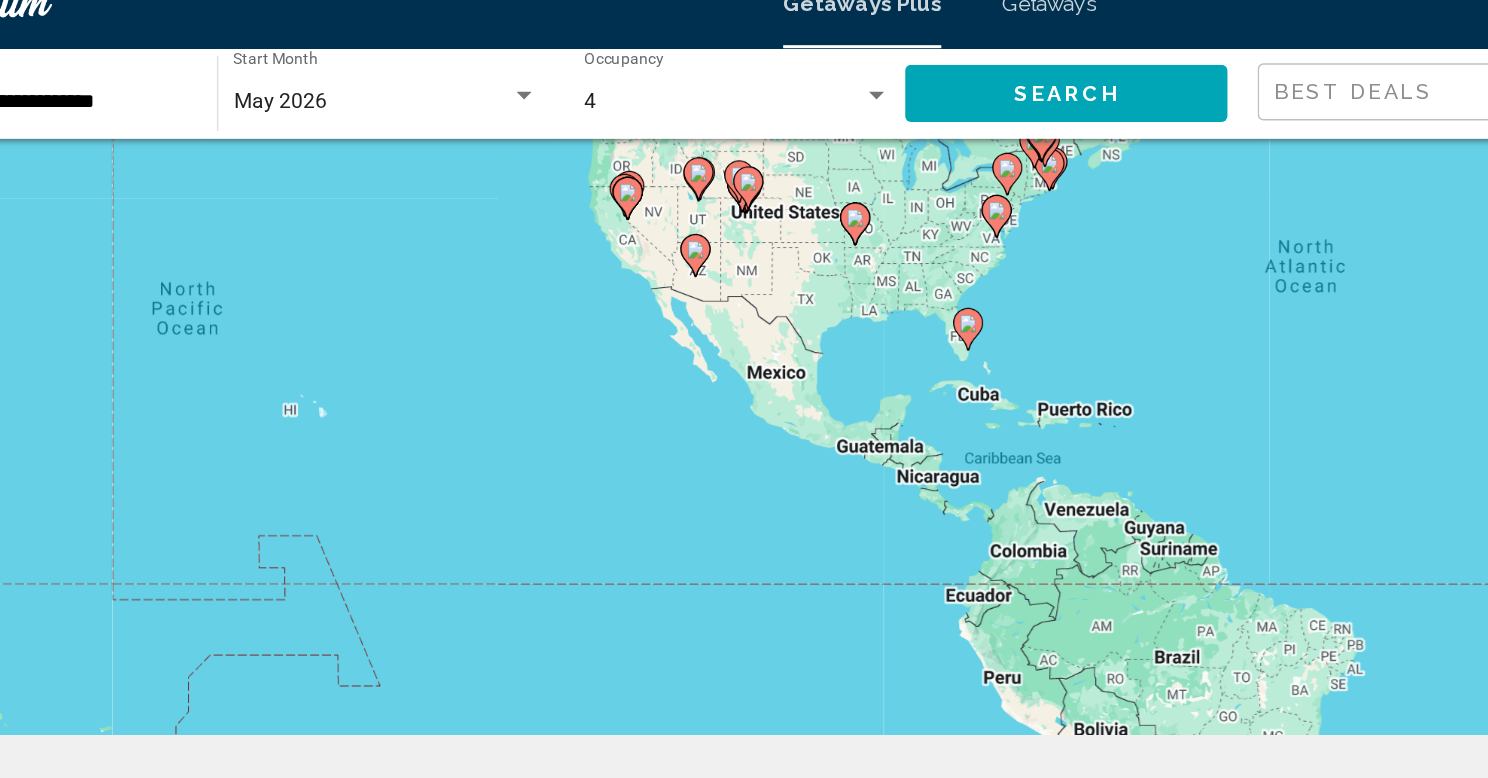 click on "To activate drag with keyboard, press Alt + Enter. Once in keyboard drag state, use the arrow keys to move the marker. To complete the drag, press the Enter key. To cancel, press Escape." at bounding box center [744, 216] 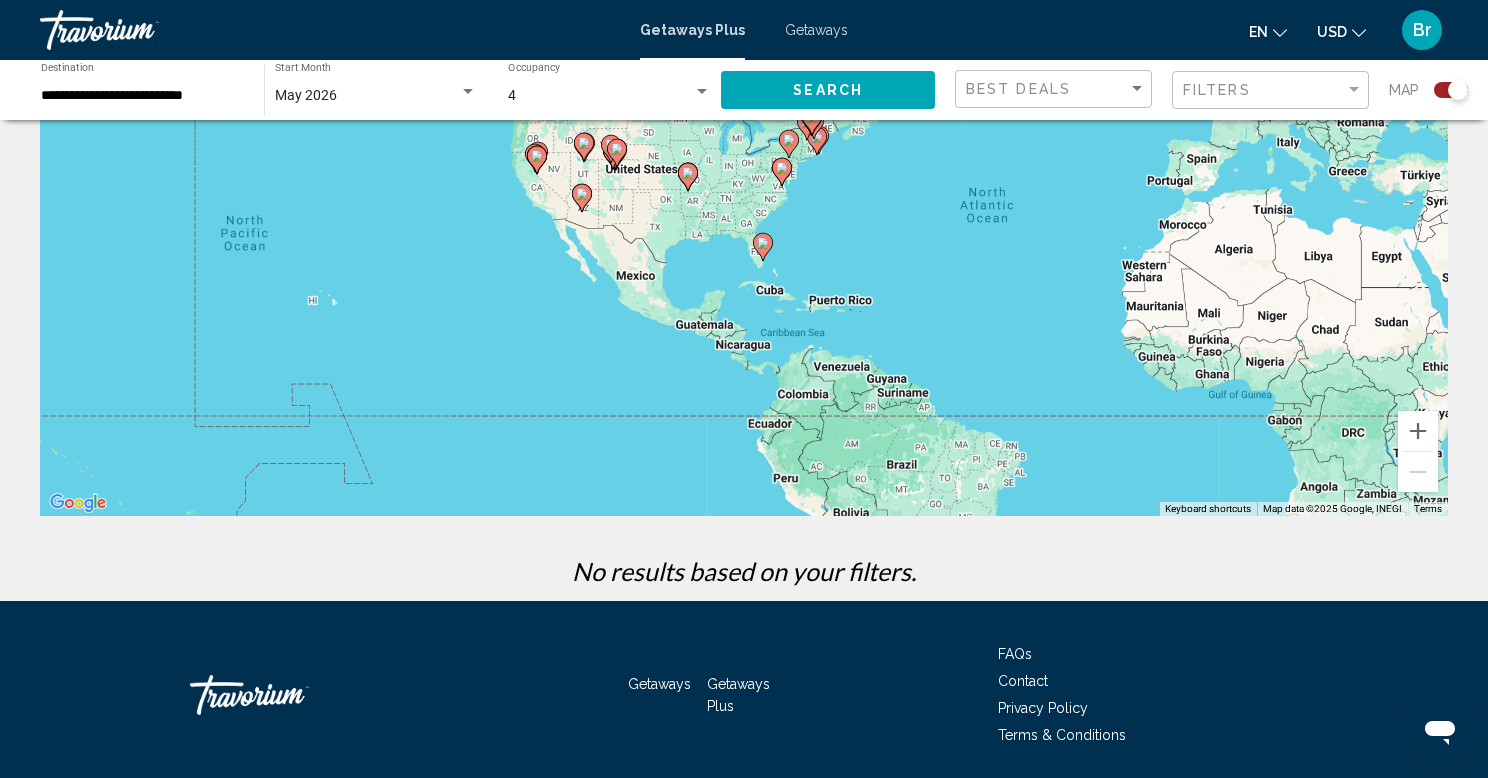 click on "Search" 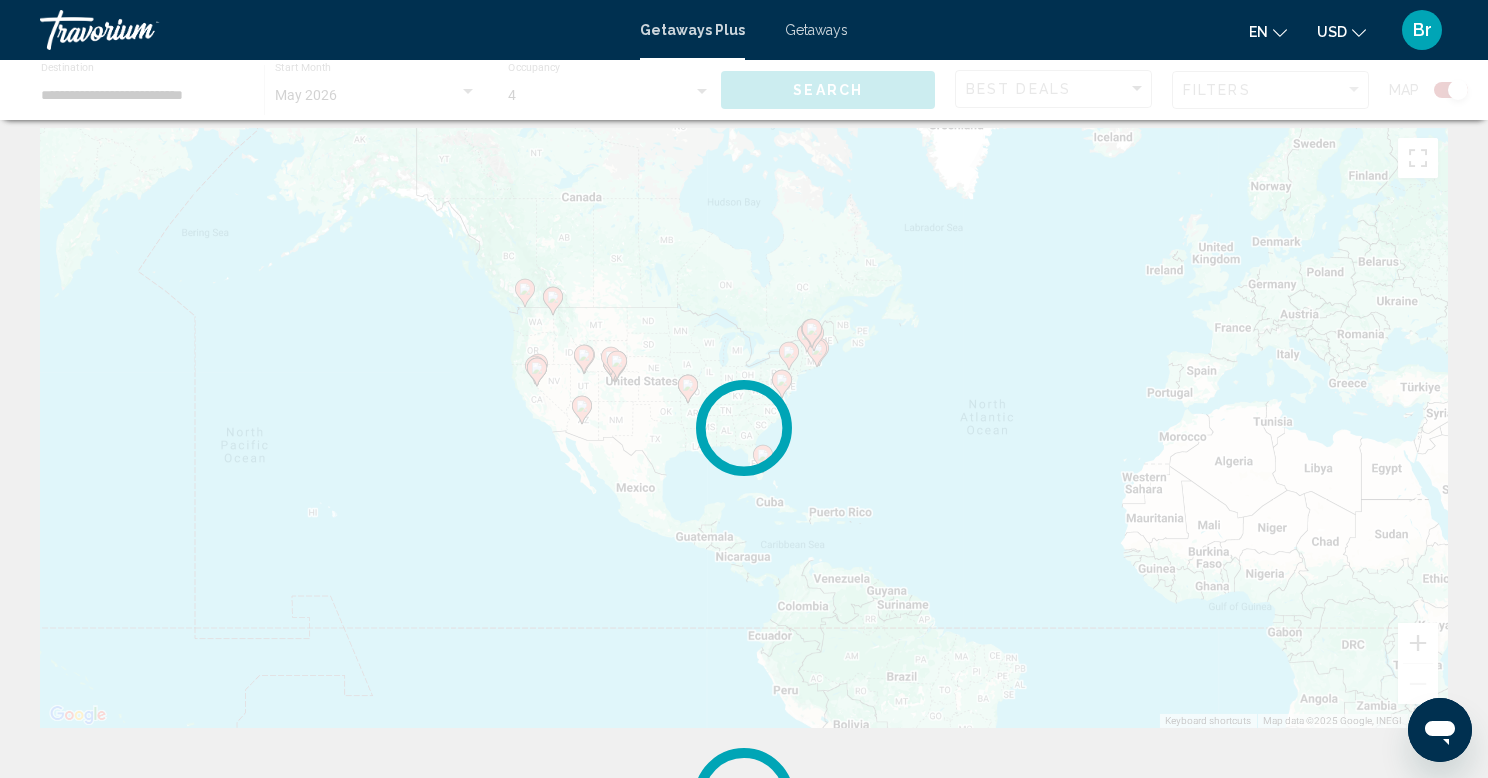 scroll, scrollTop: 0, scrollLeft: 0, axis: both 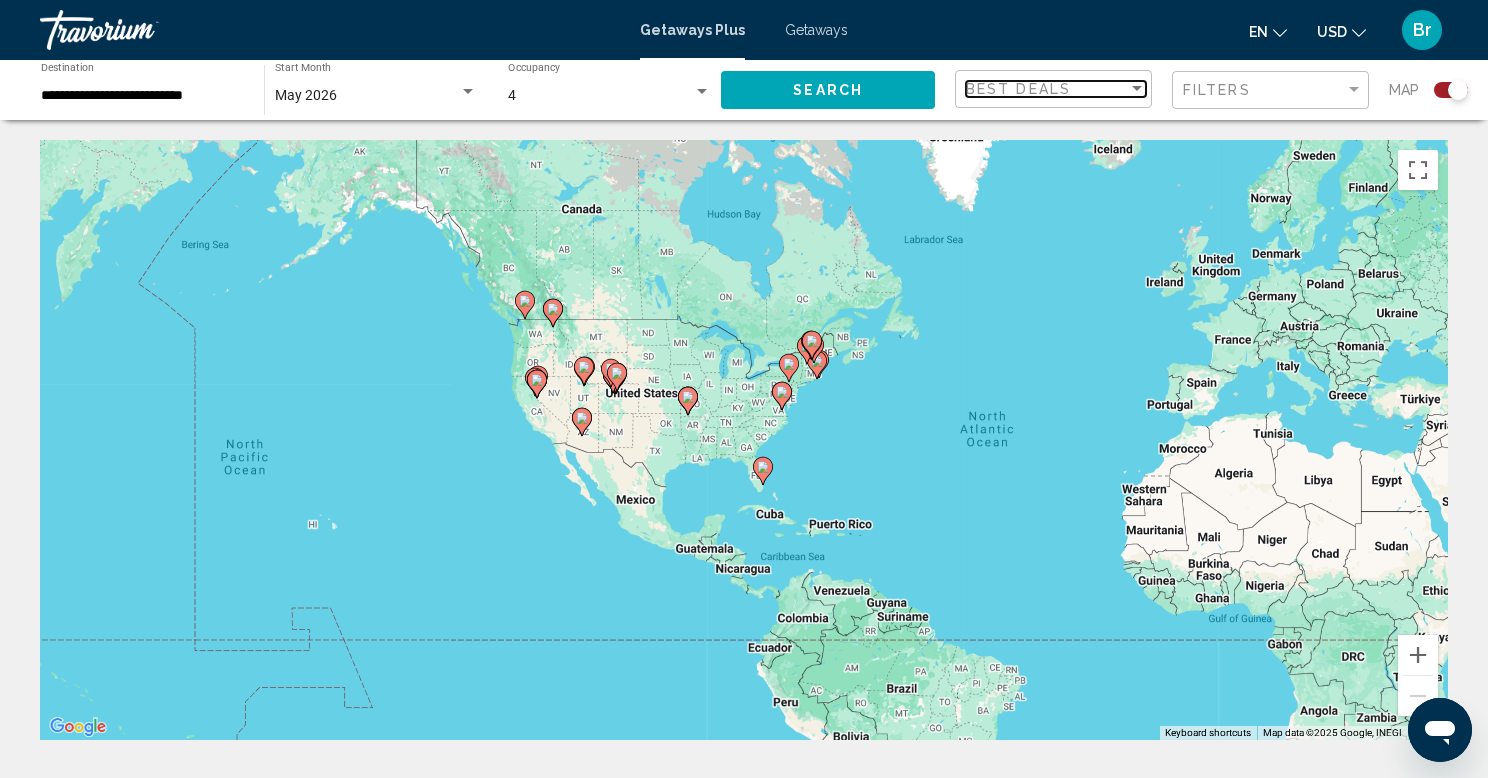 click at bounding box center (1137, 88) 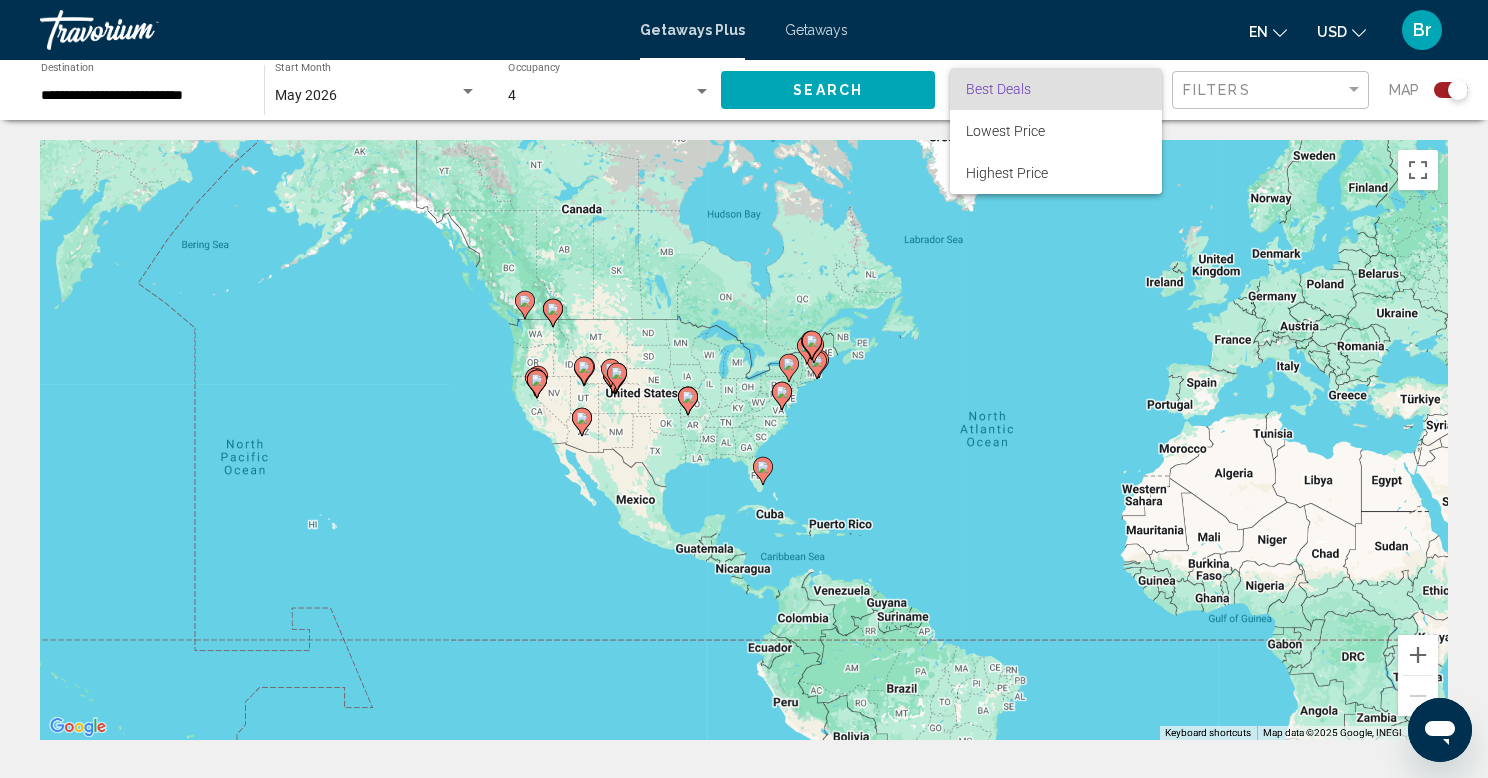 click on "Best Deals" at bounding box center [1056, 89] 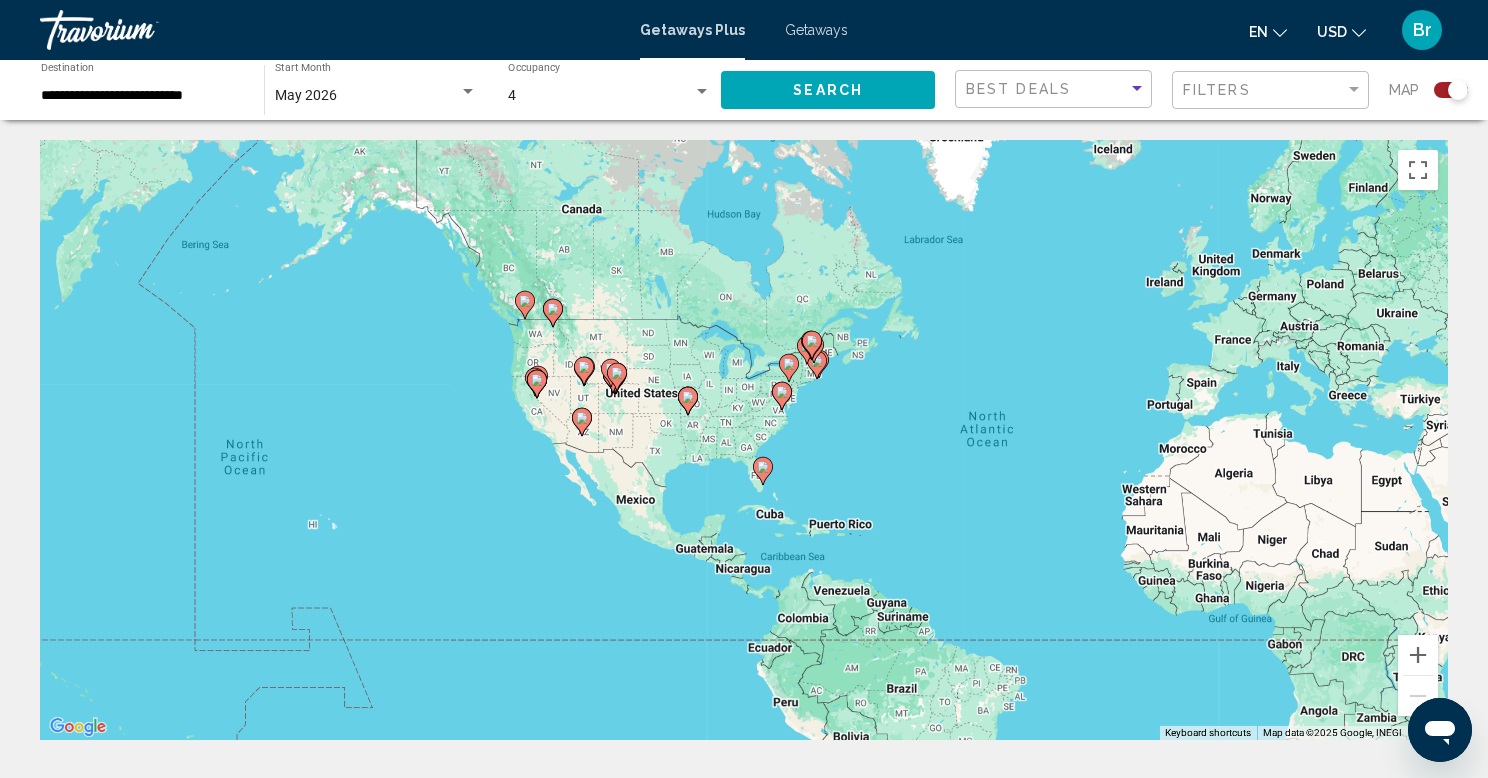 click 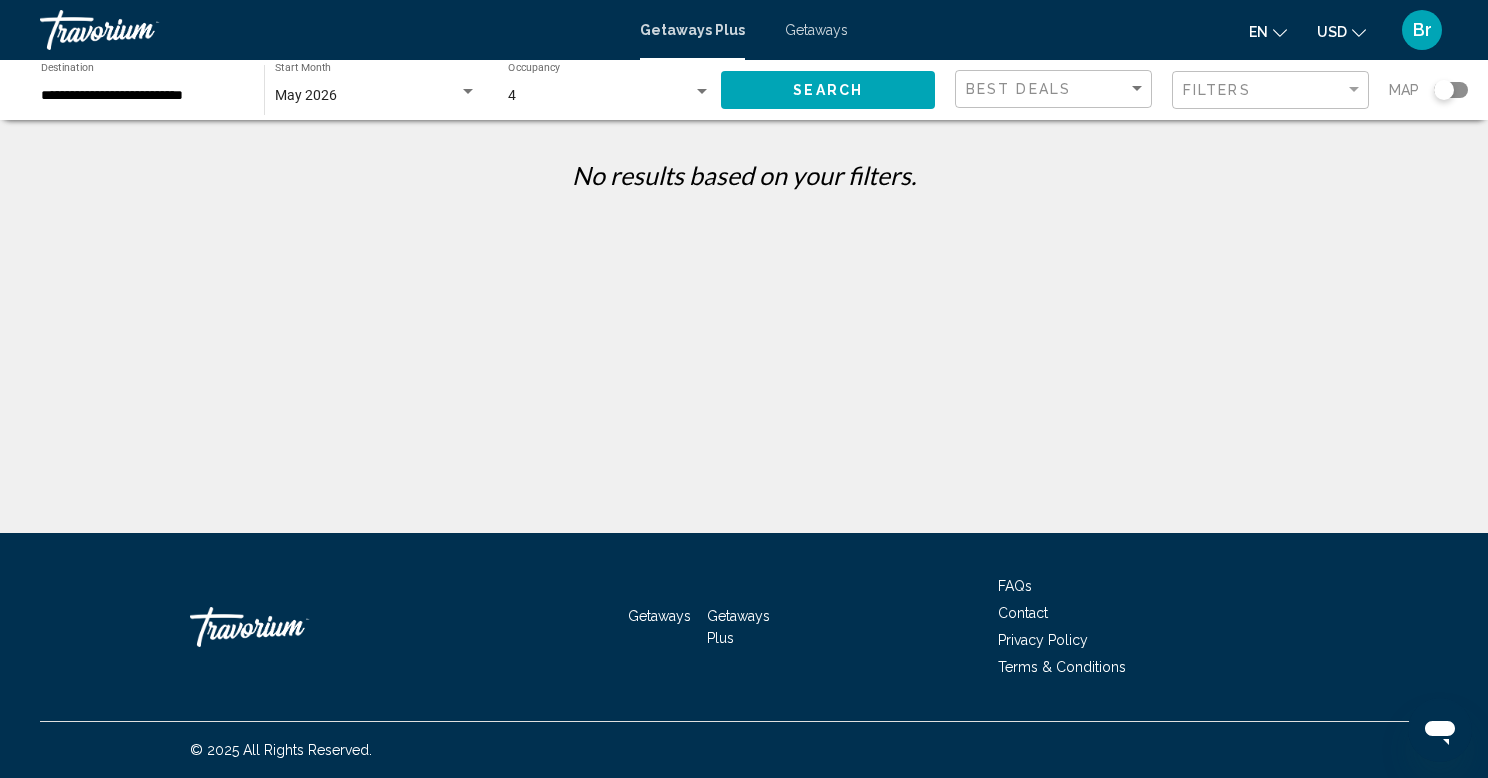 click on "**********" at bounding box center (142, 96) 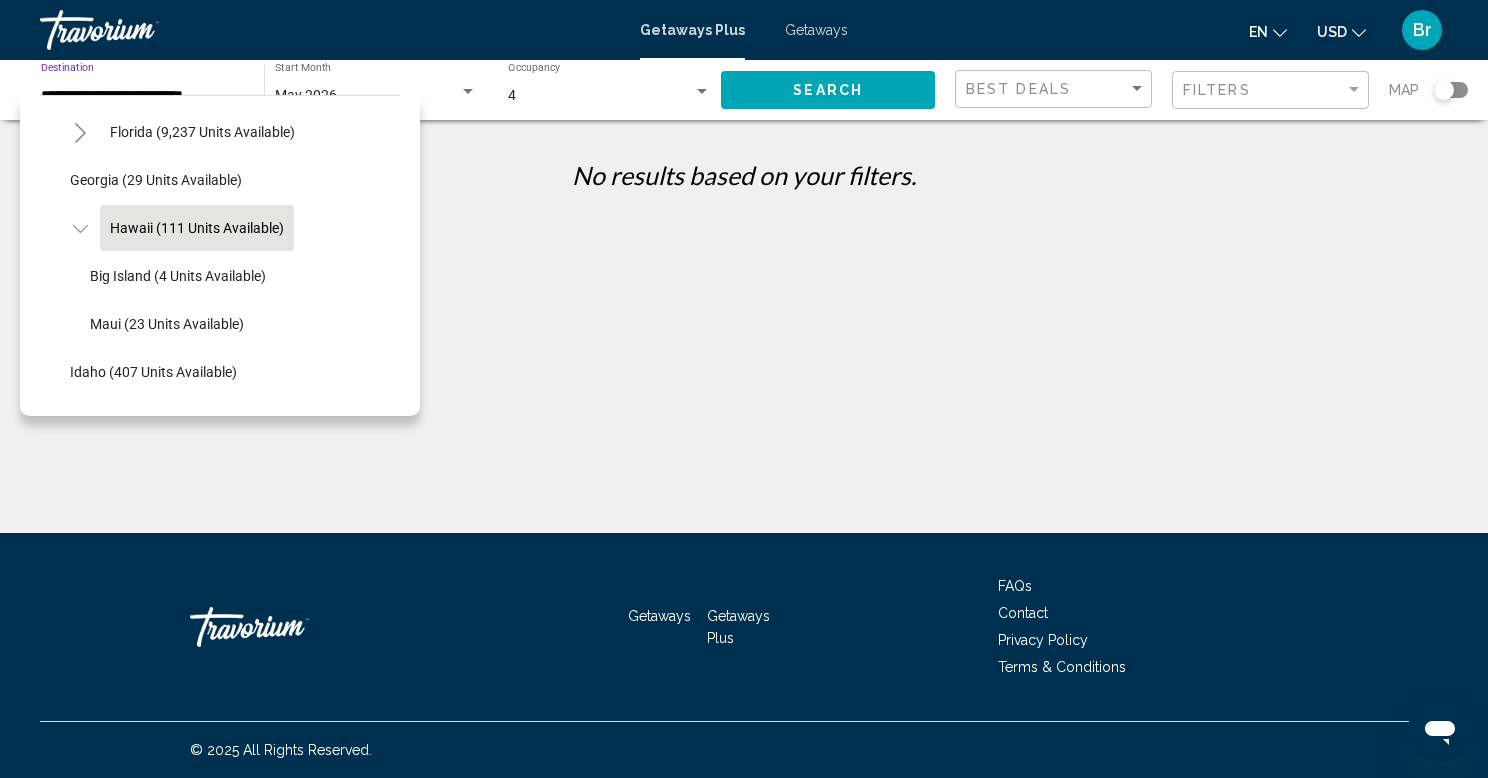 scroll, scrollTop: 333, scrollLeft: 0, axis: vertical 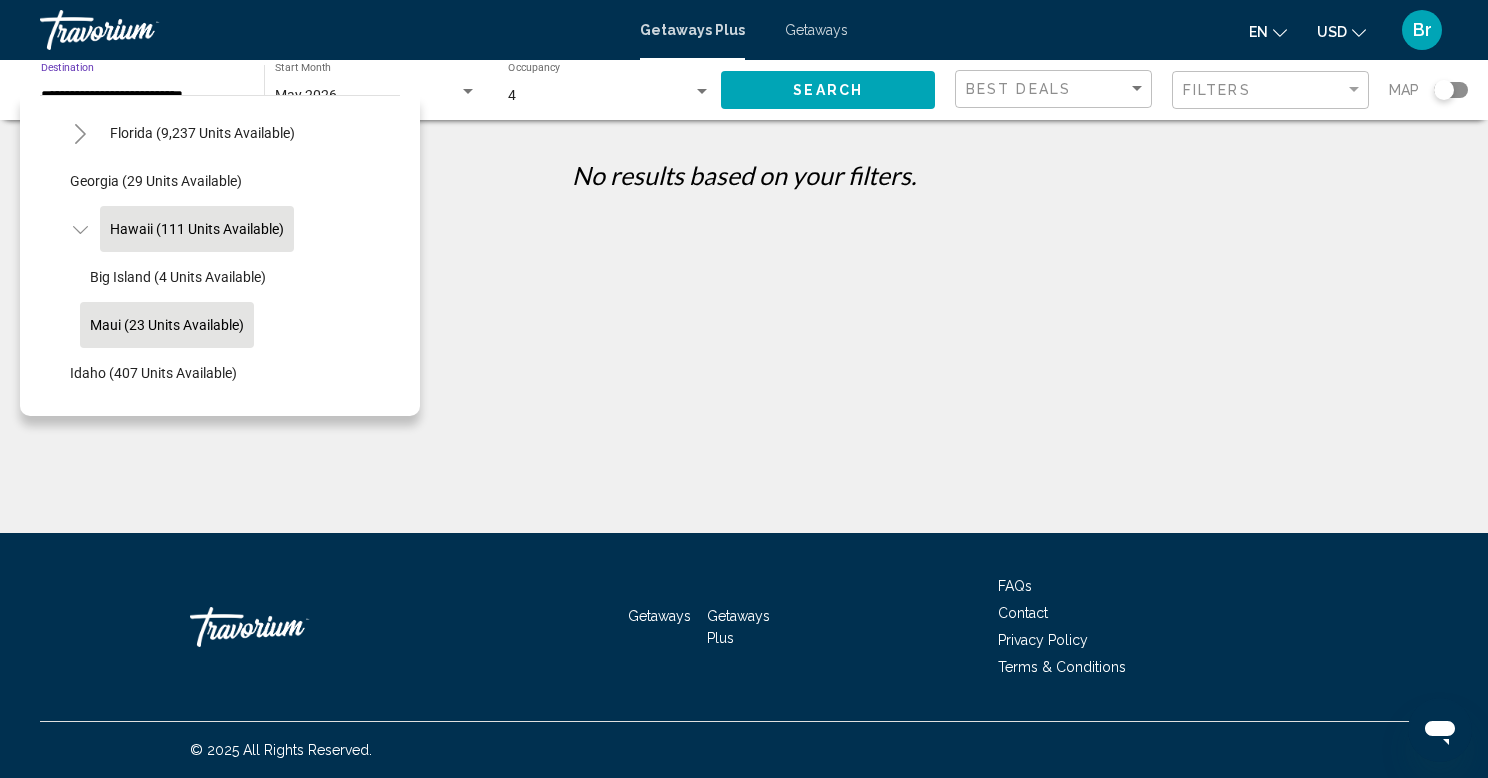 click on "Maui (23 units available)" 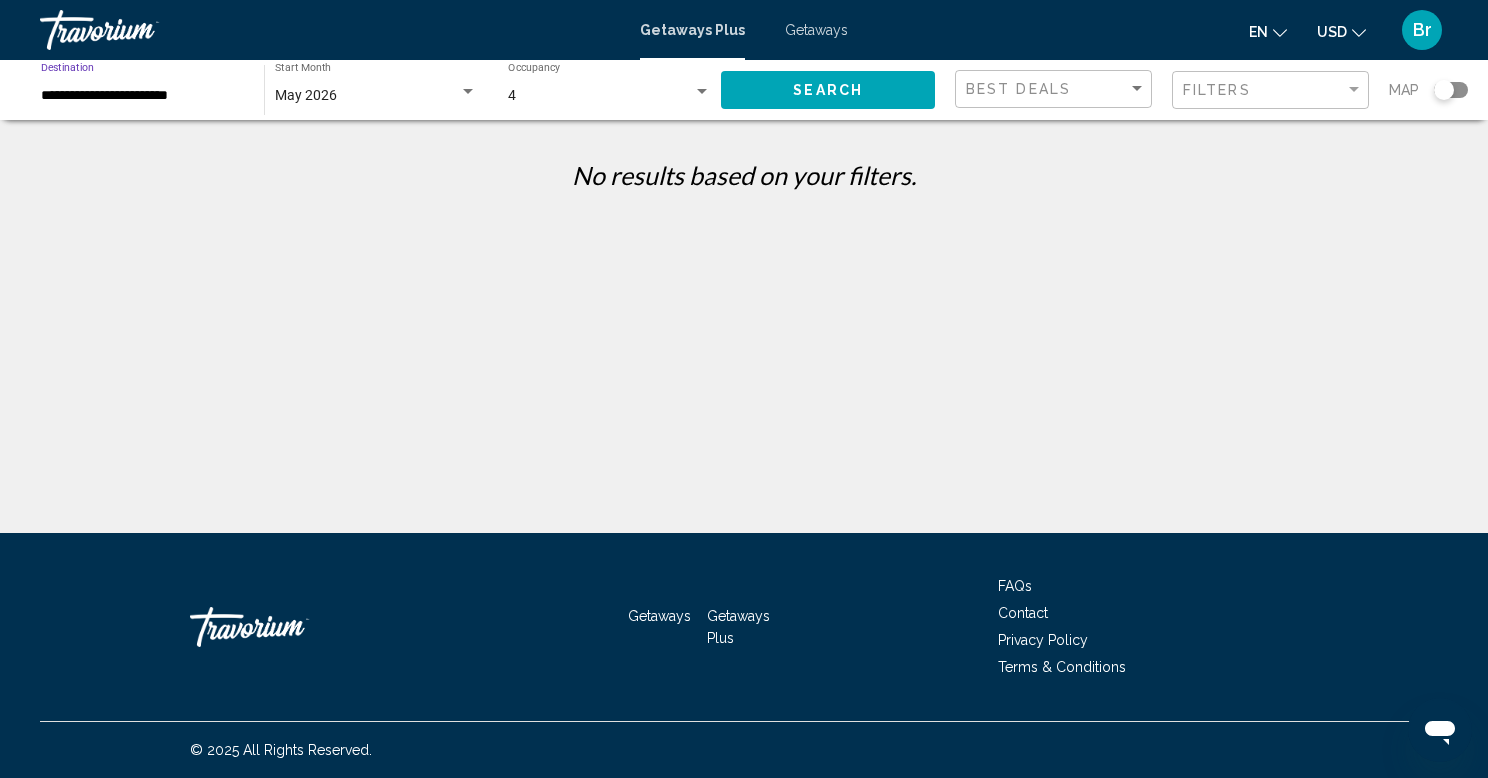 click on "Search" 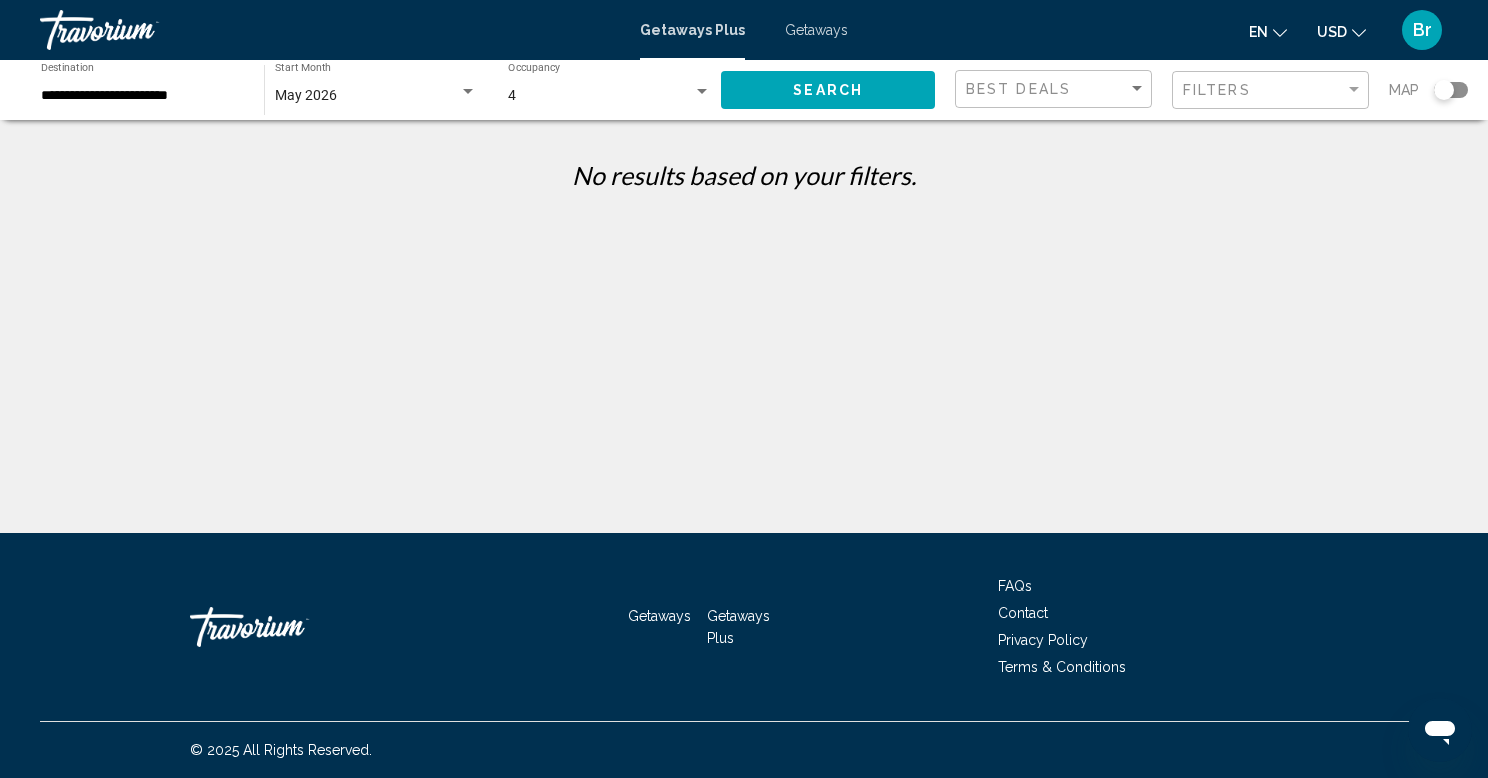 click on "**********" at bounding box center [142, 96] 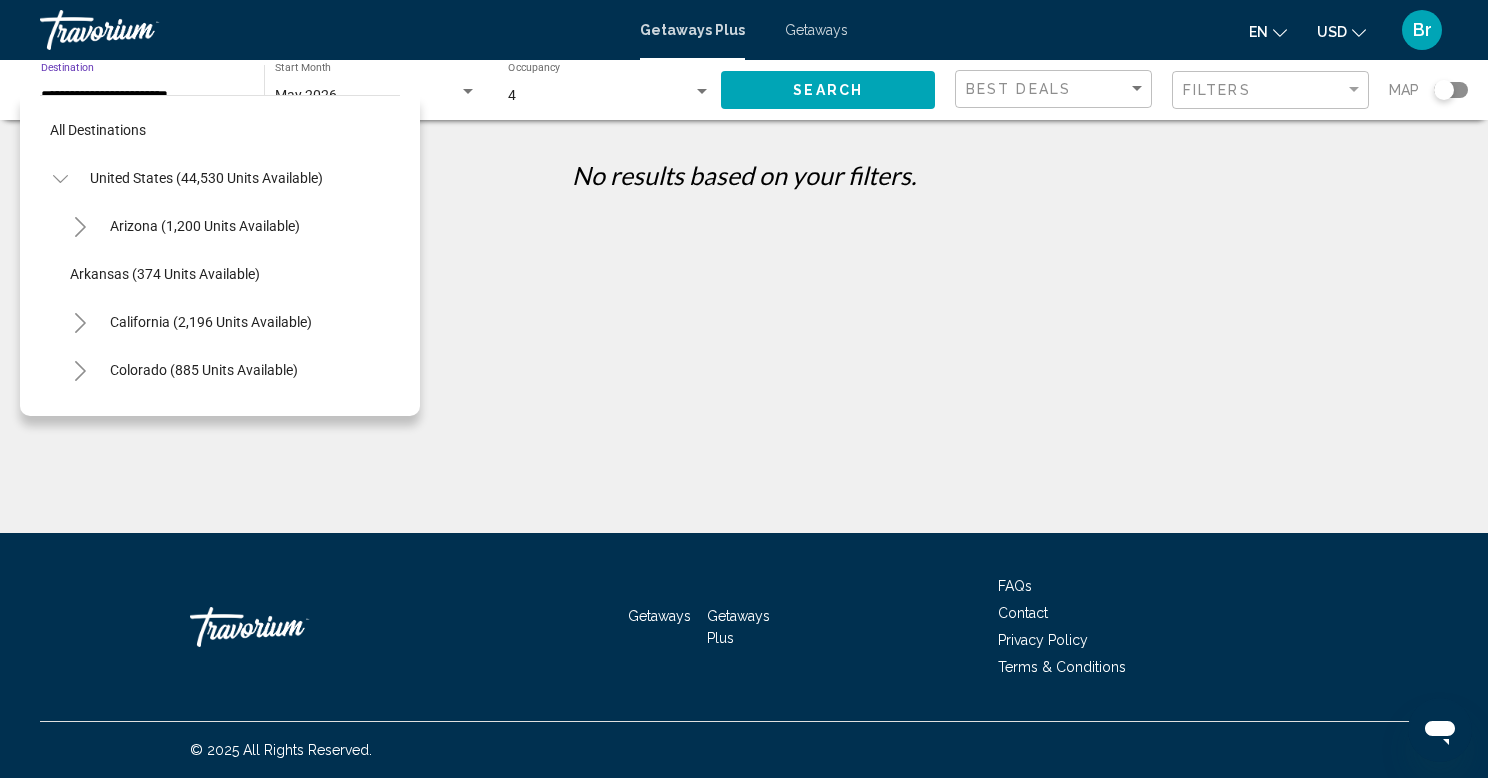 scroll, scrollTop: 407, scrollLeft: 0, axis: vertical 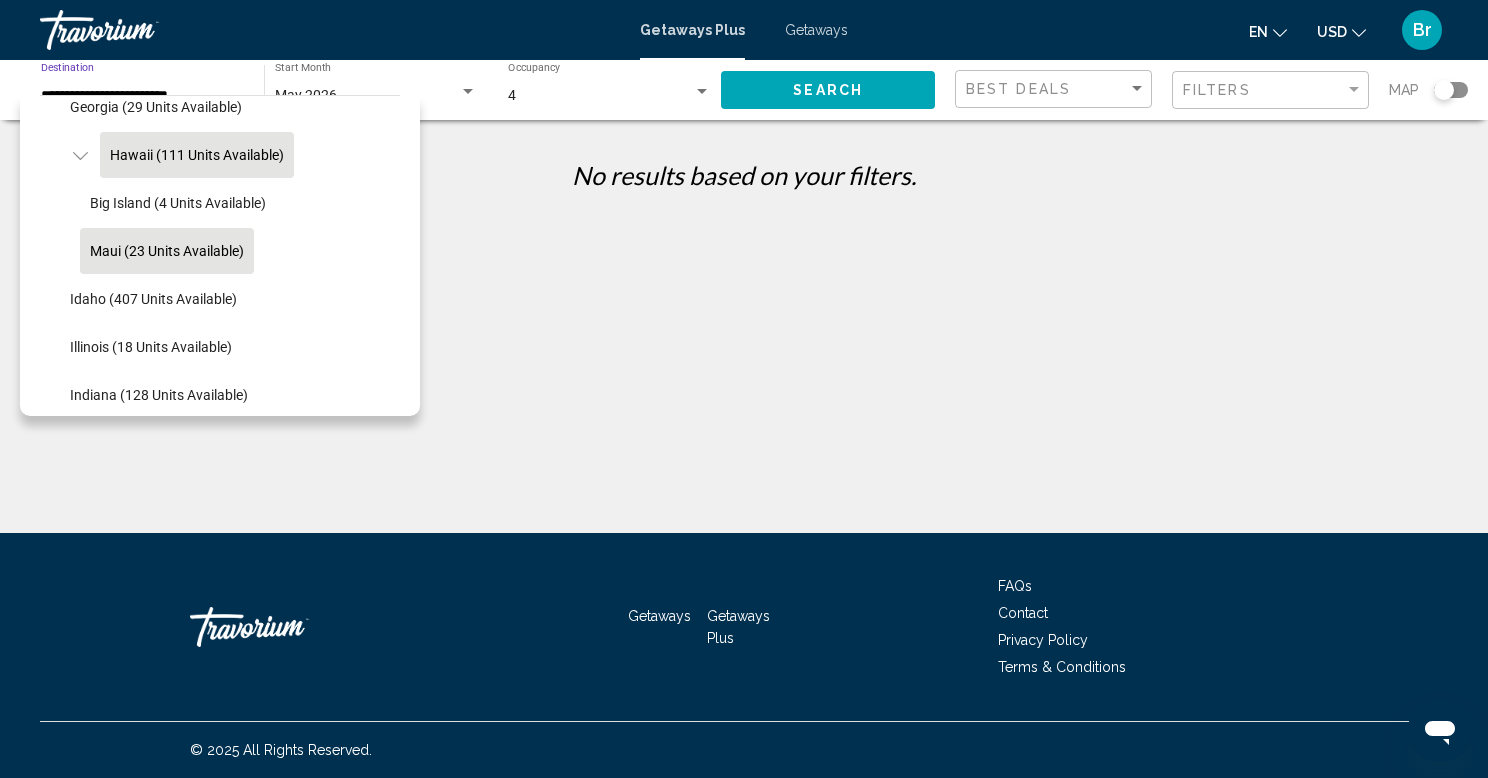 click on "Hawaii (111 units available)" 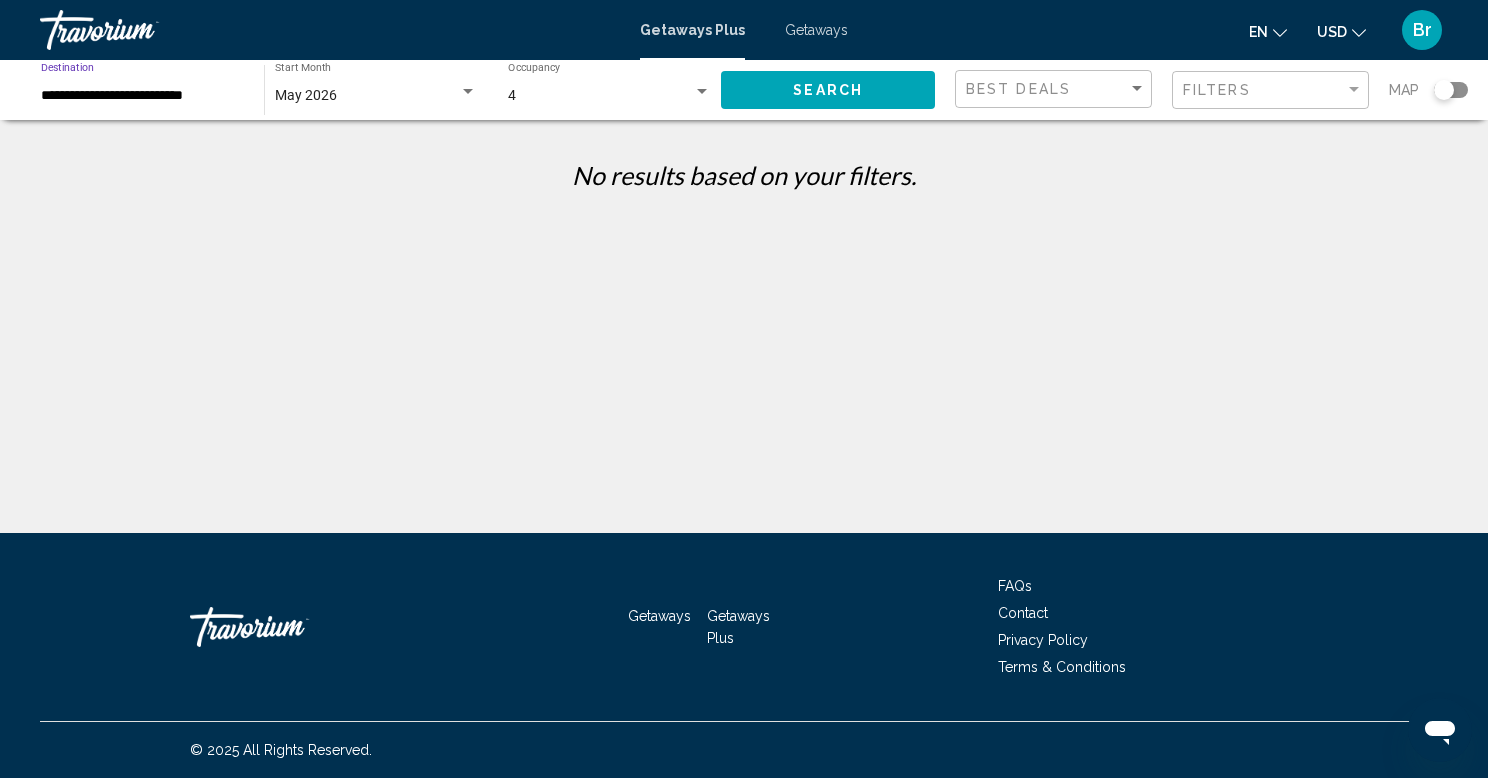 click on "May 2026" at bounding box center [367, 96] 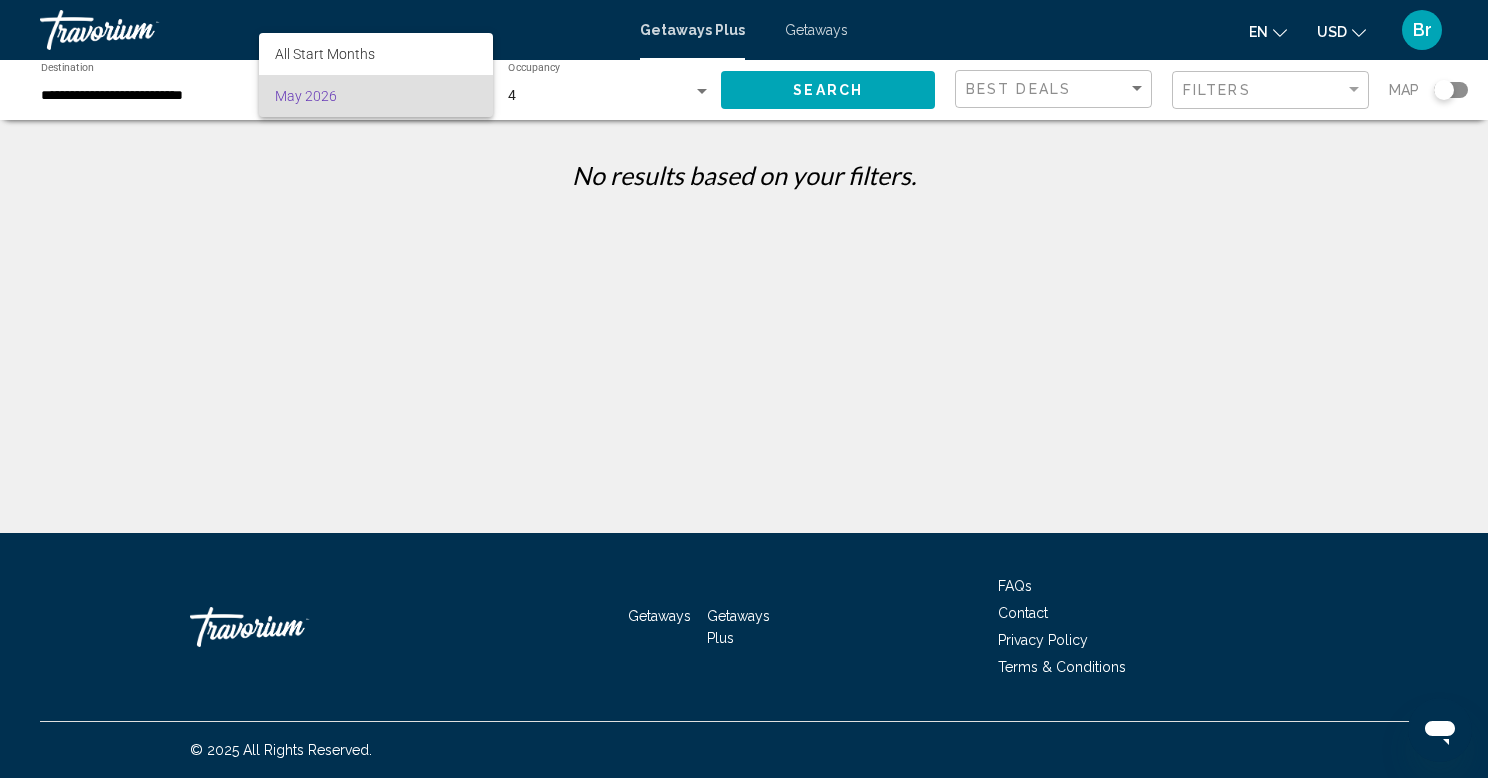 click on "May 2026" at bounding box center [376, 96] 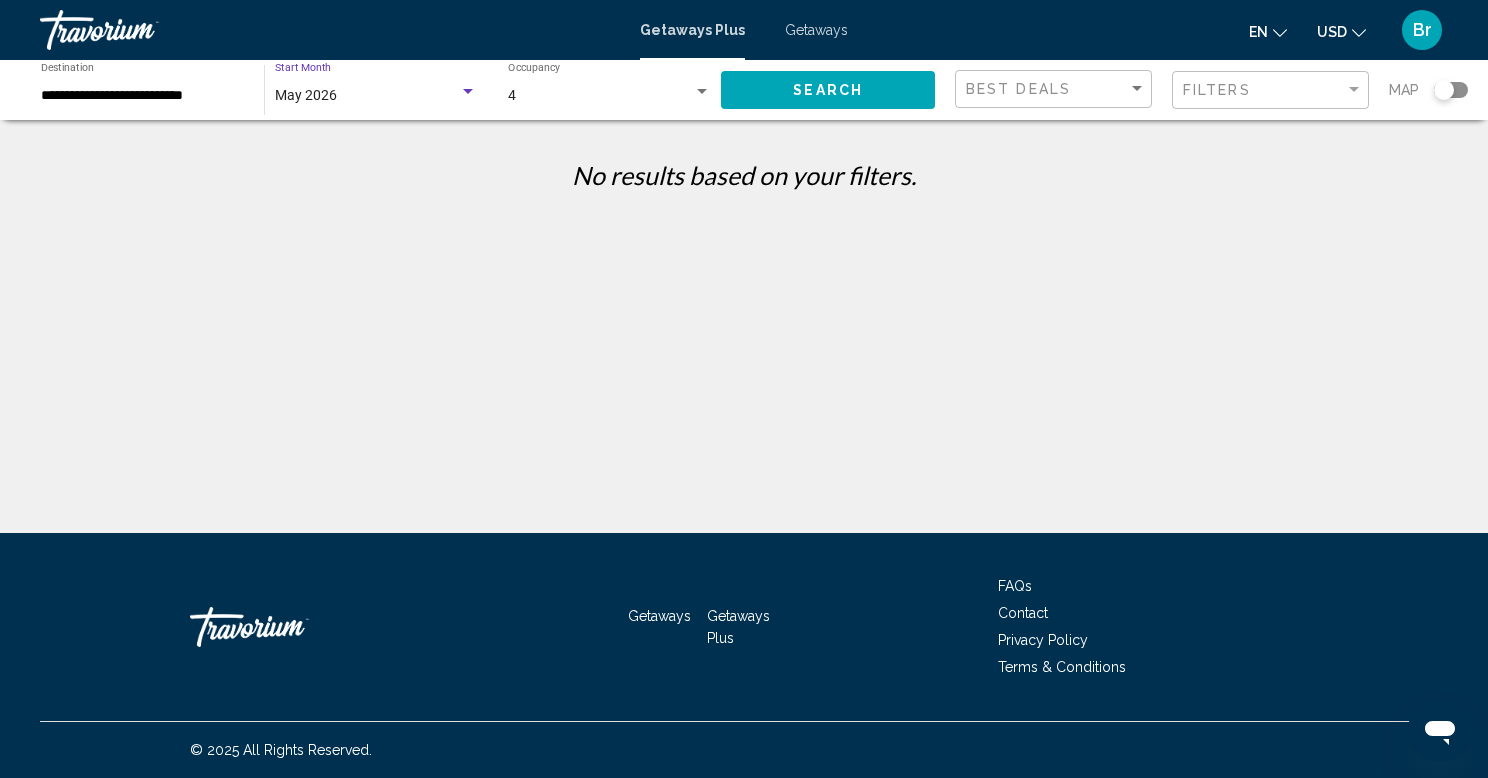 click at bounding box center (702, 92) 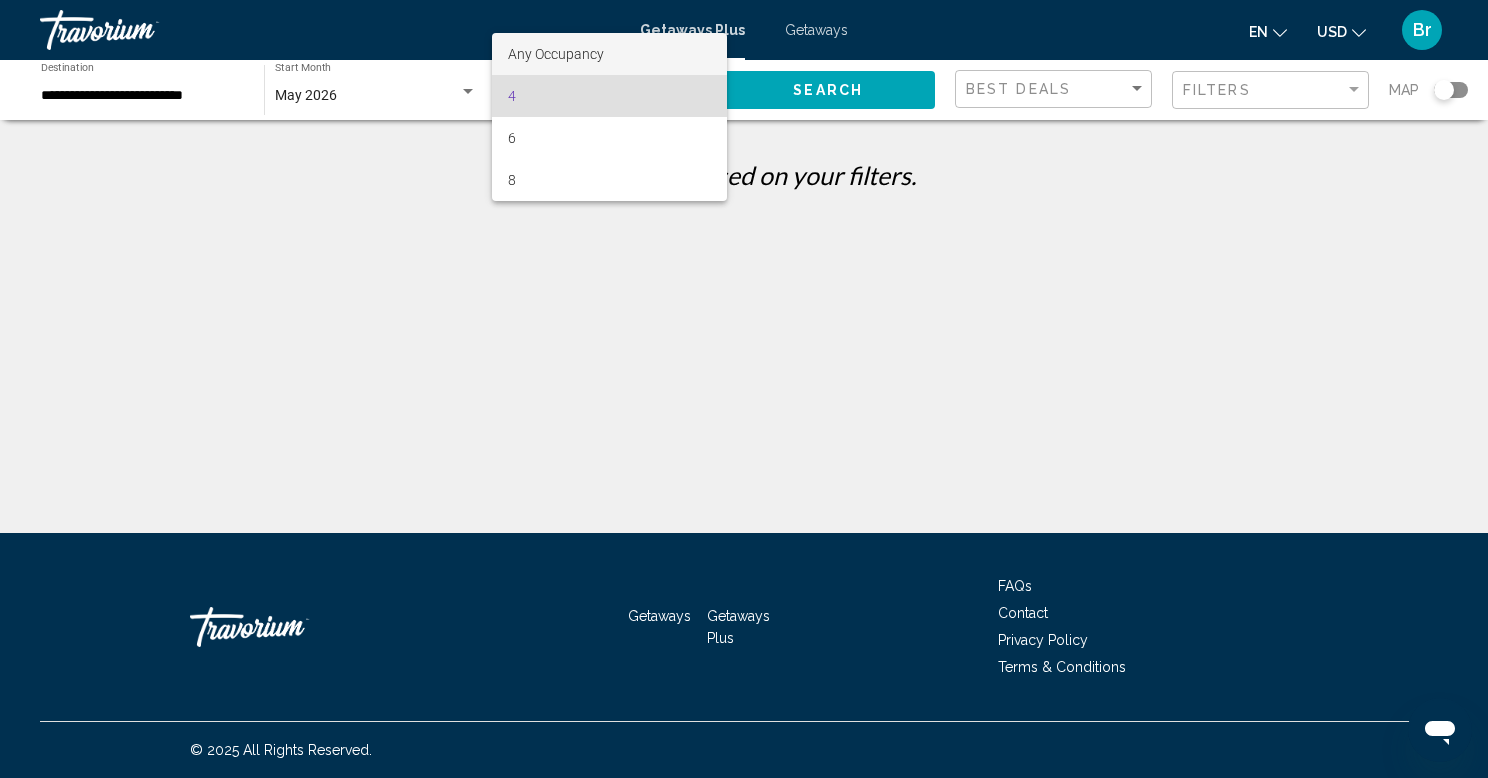 click on "Any Occupancy" at bounding box center [609, 54] 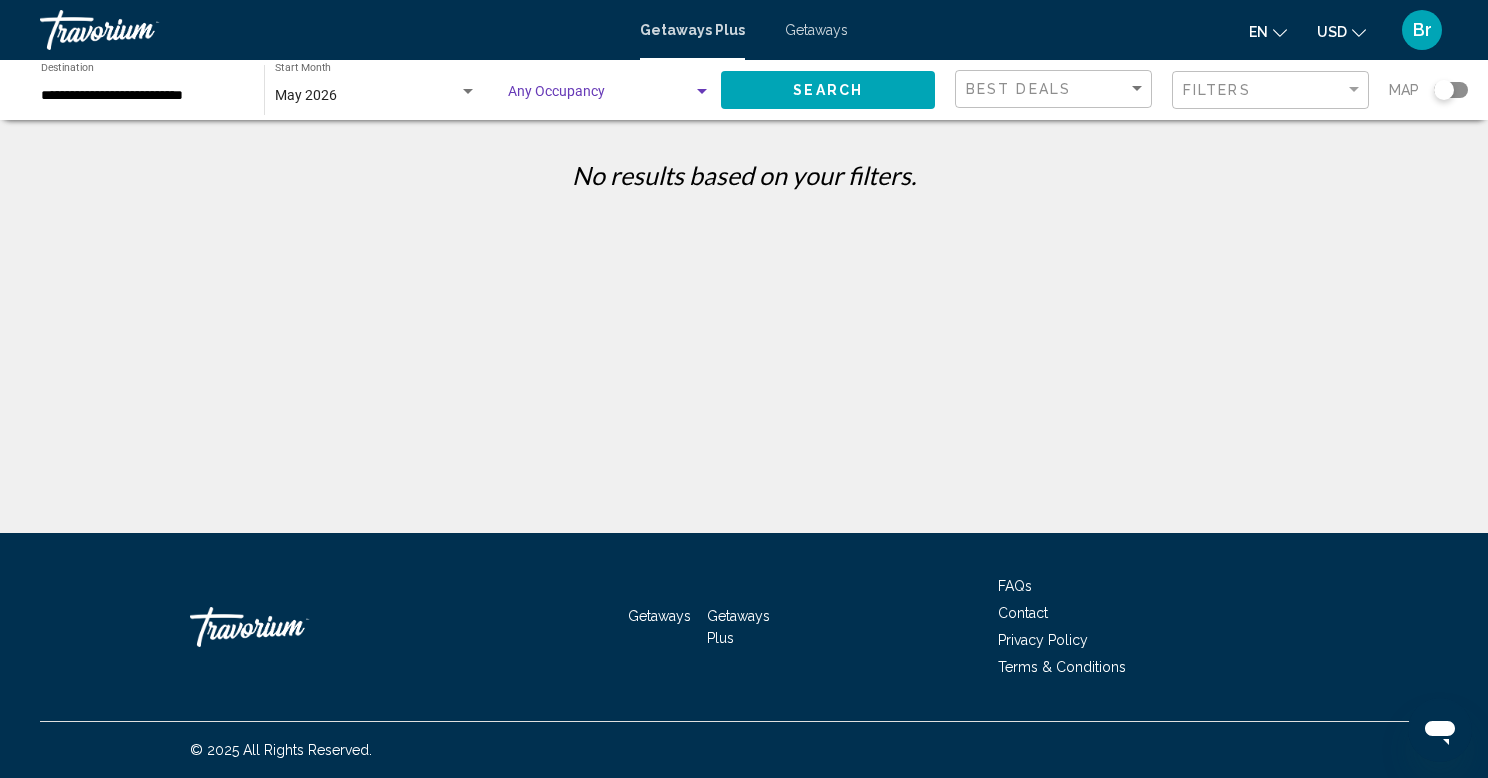 click on "Search" 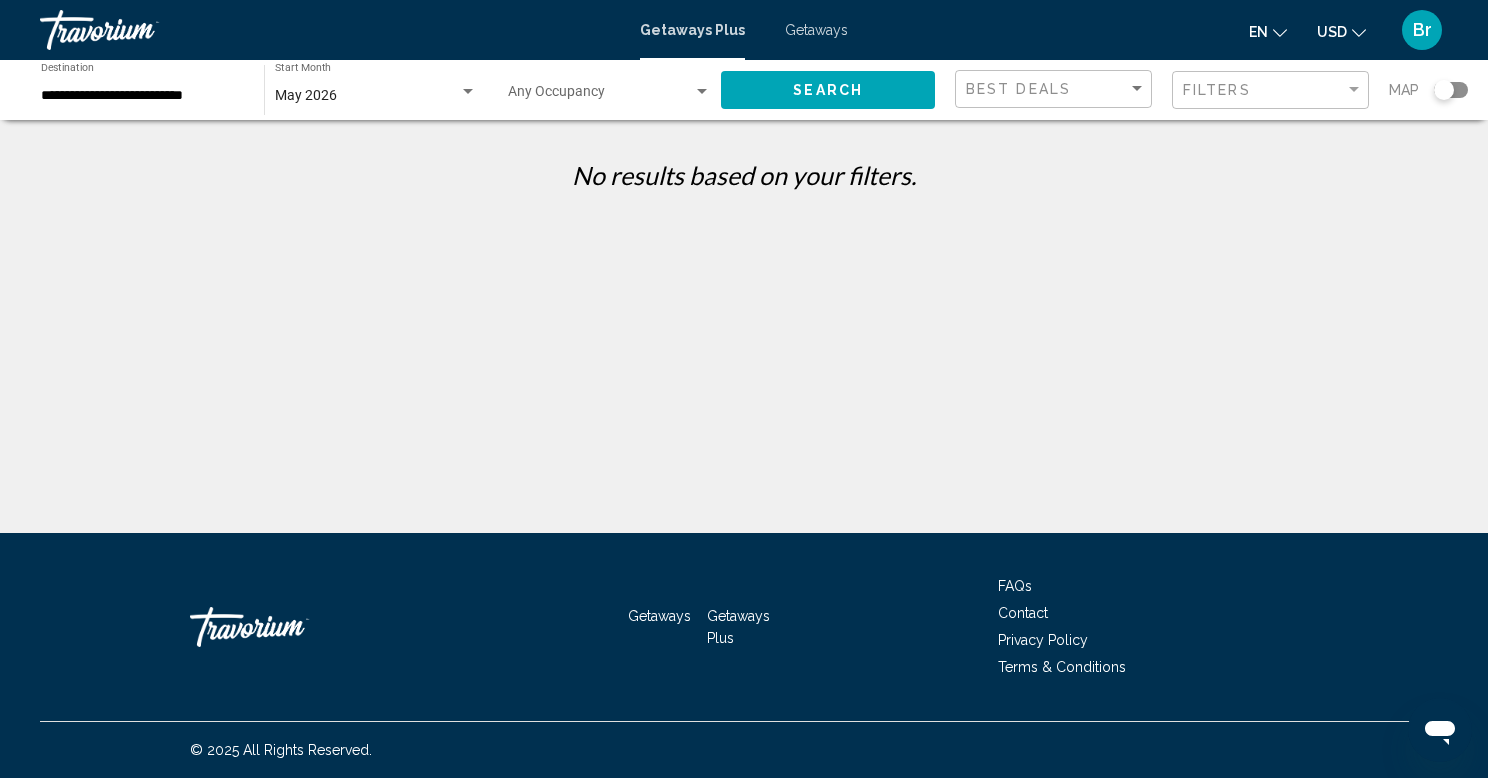 click on "**********" 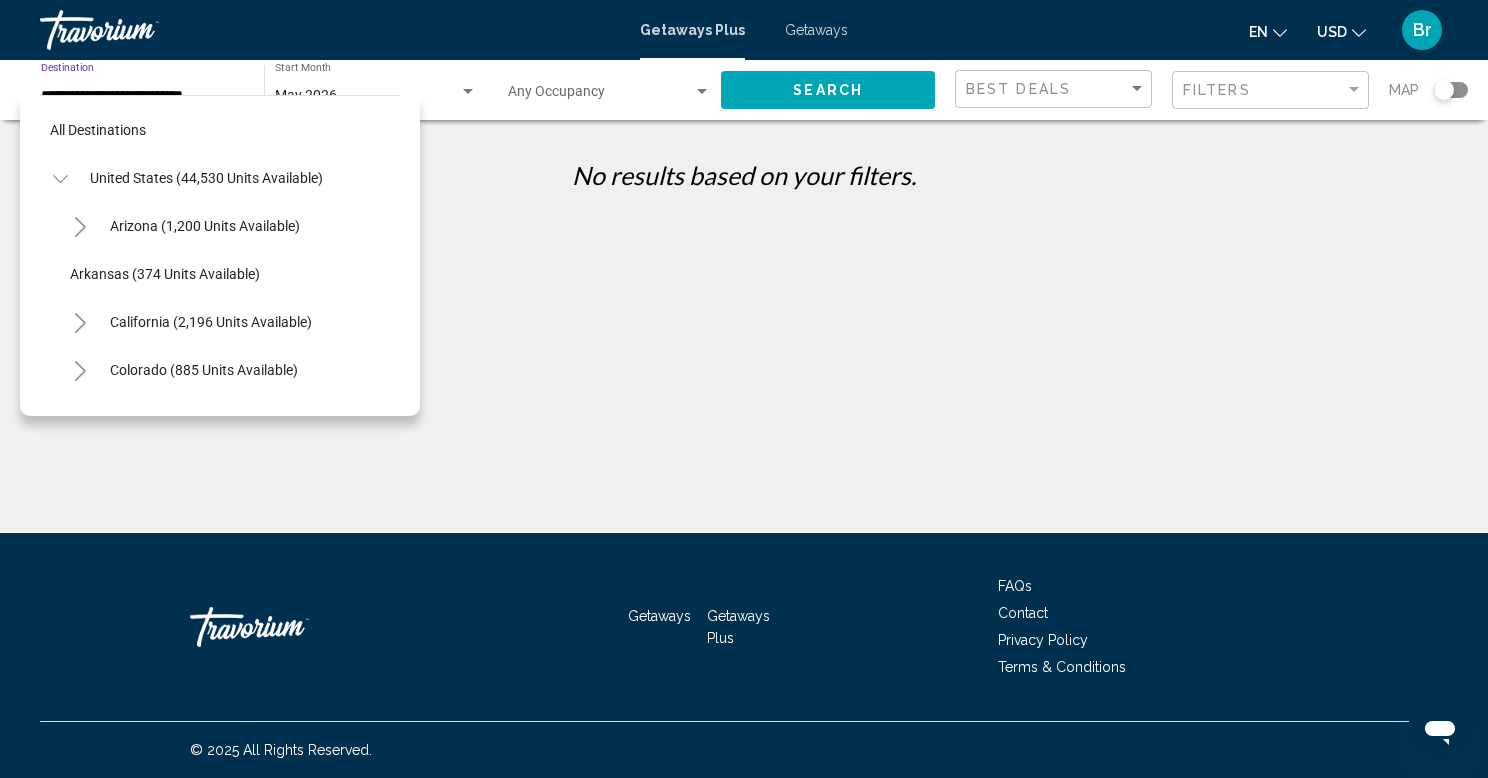 scroll, scrollTop: 311, scrollLeft: 0, axis: vertical 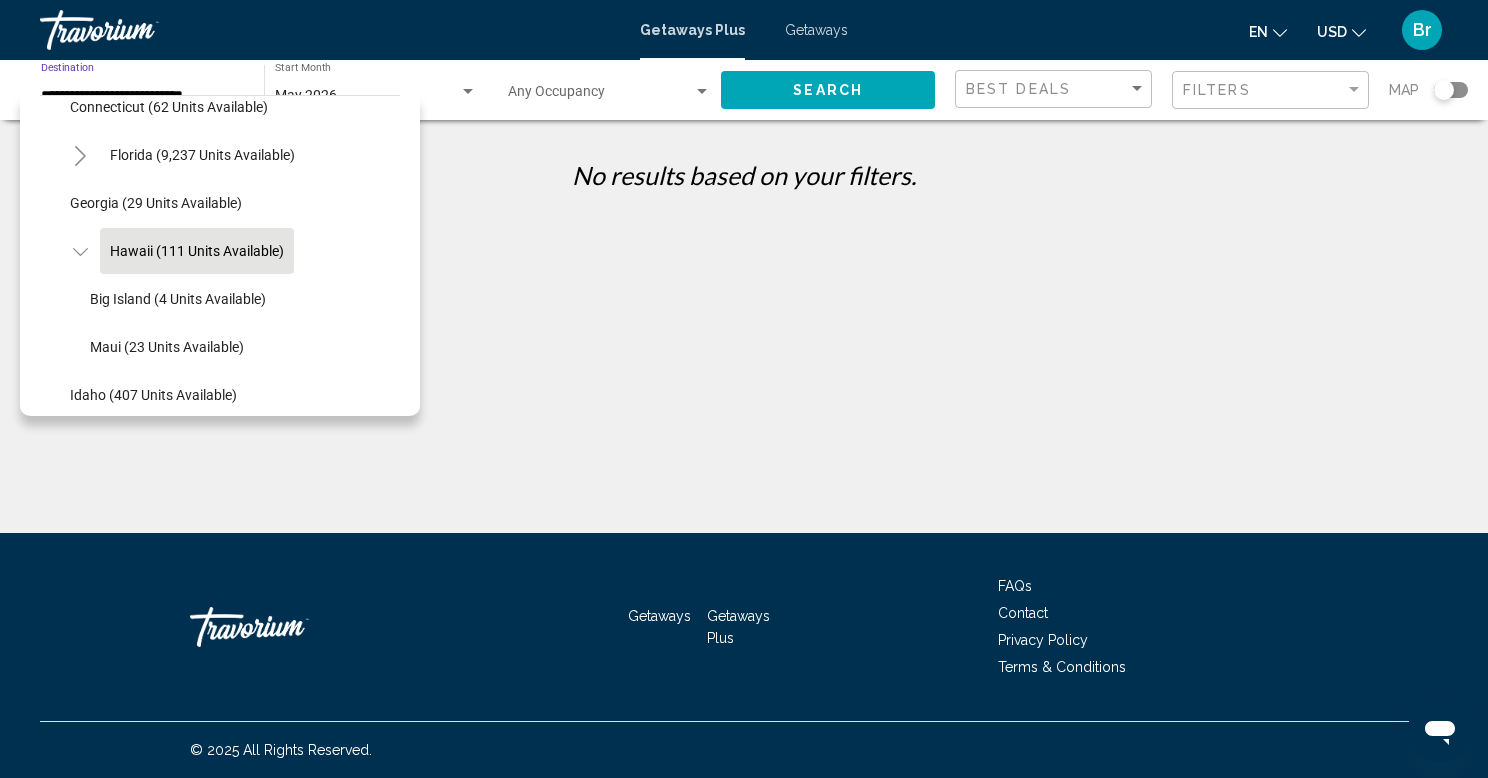 click on "Georgia (29 units available)" 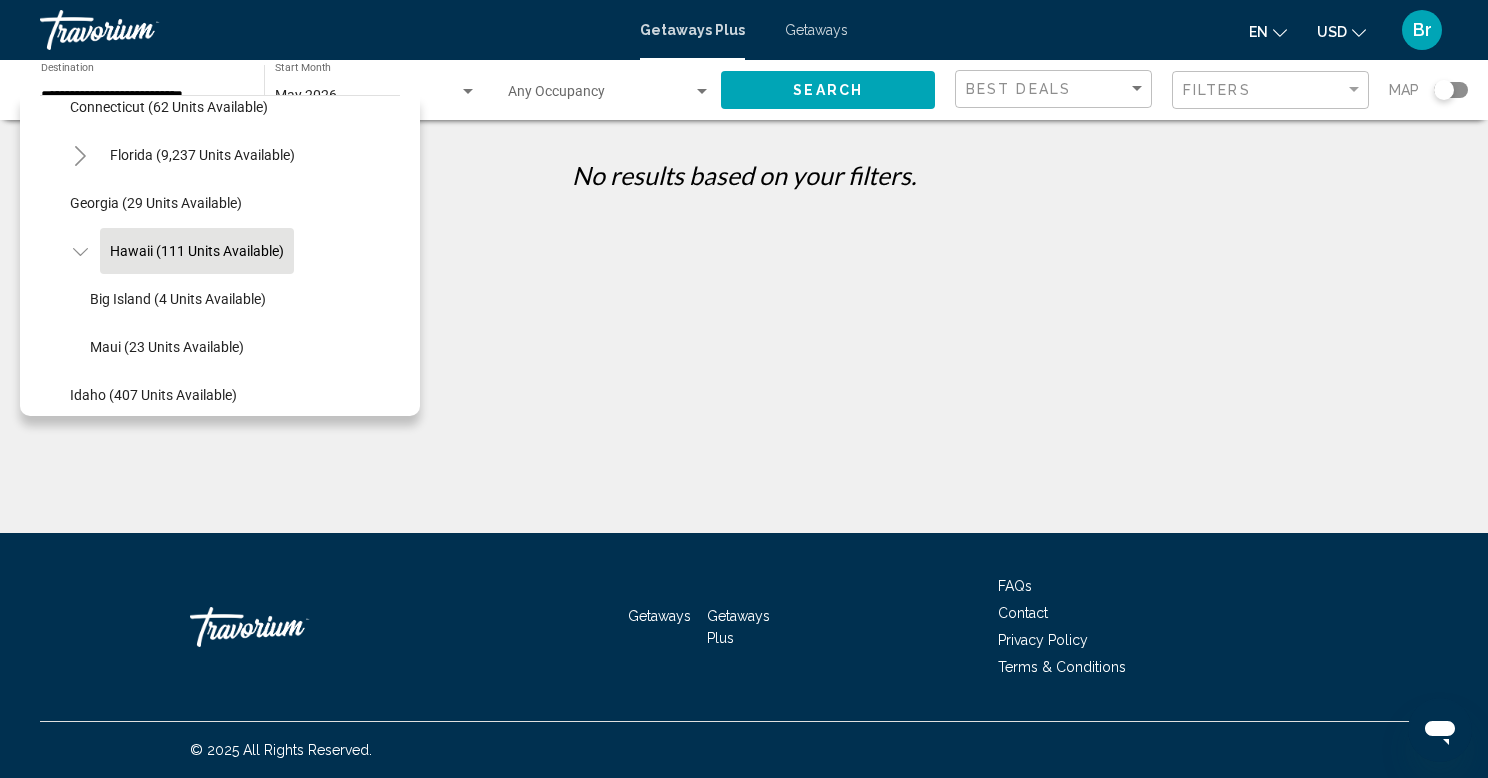 click on "**********" 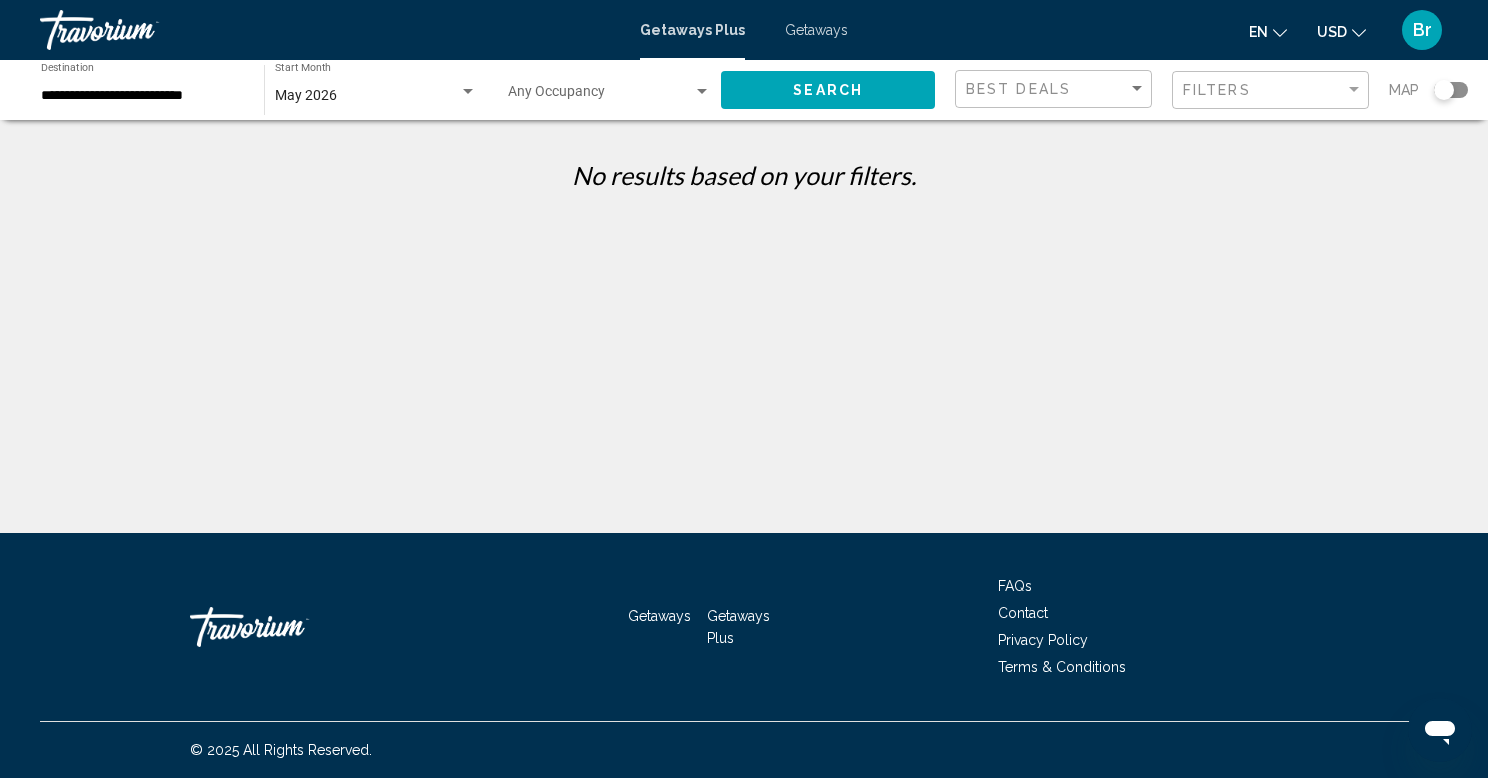 click on "**********" at bounding box center (142, 96) 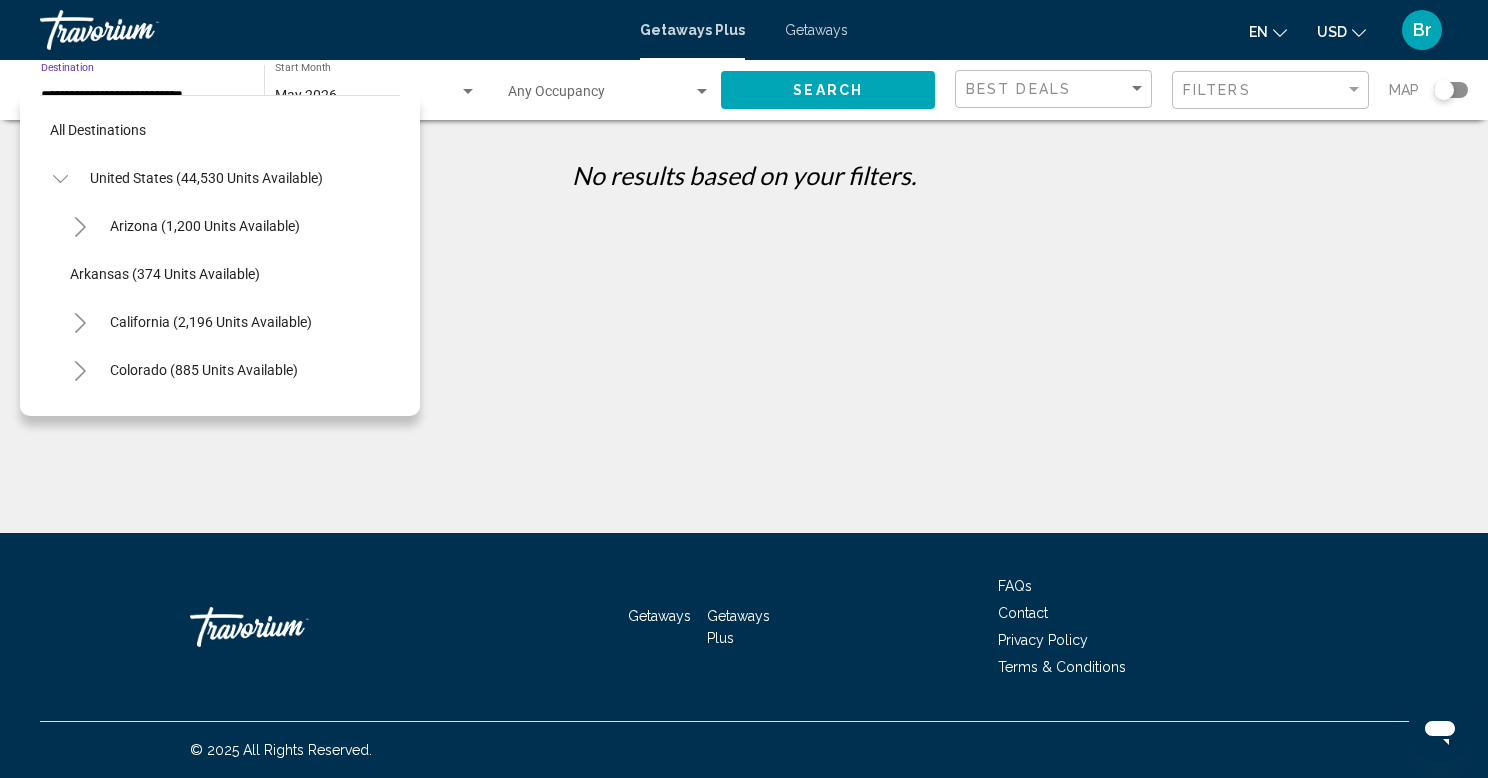 scroll, scrollTop: 311, scrollLeft: 0, axis: vertical 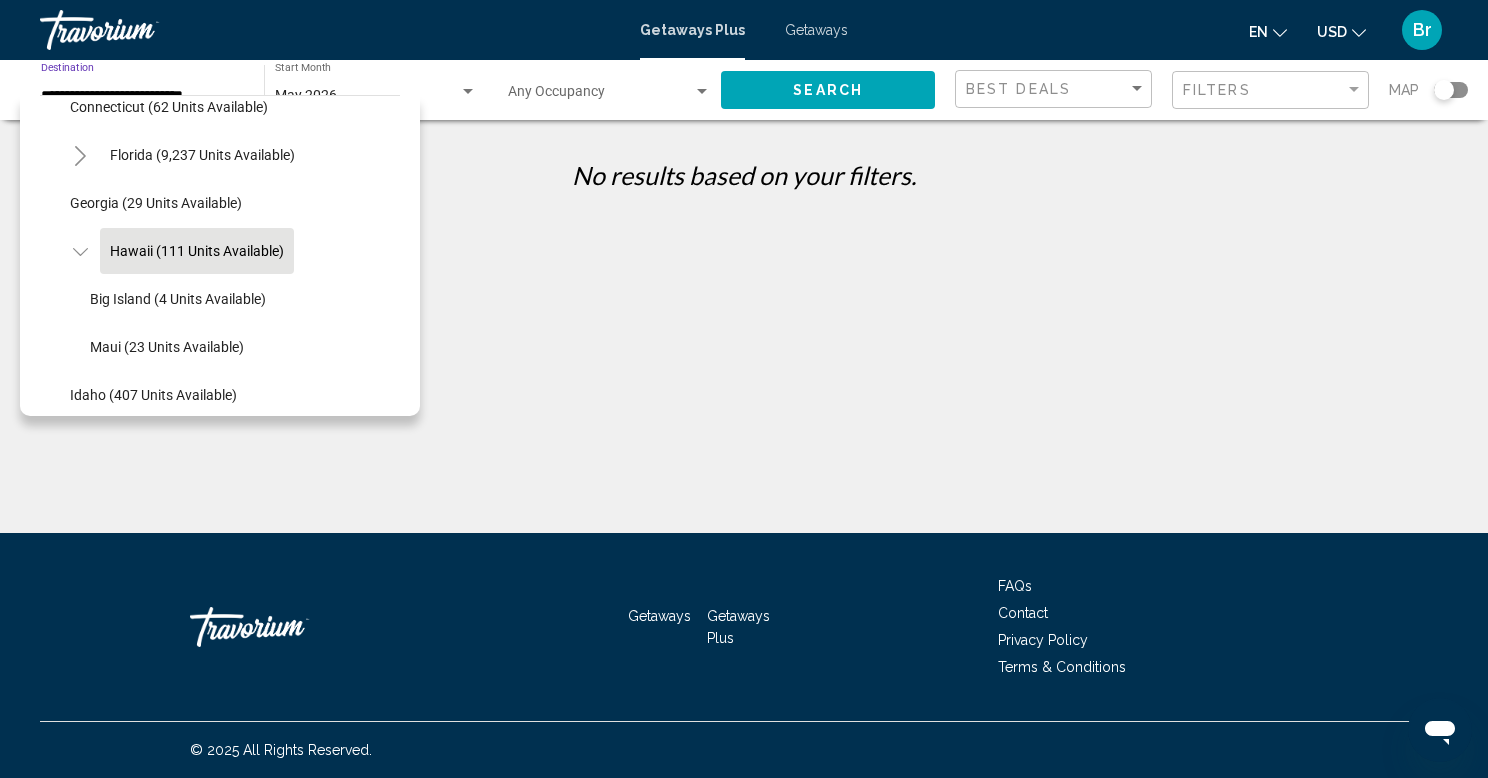 click at bounding box center [468, 92] 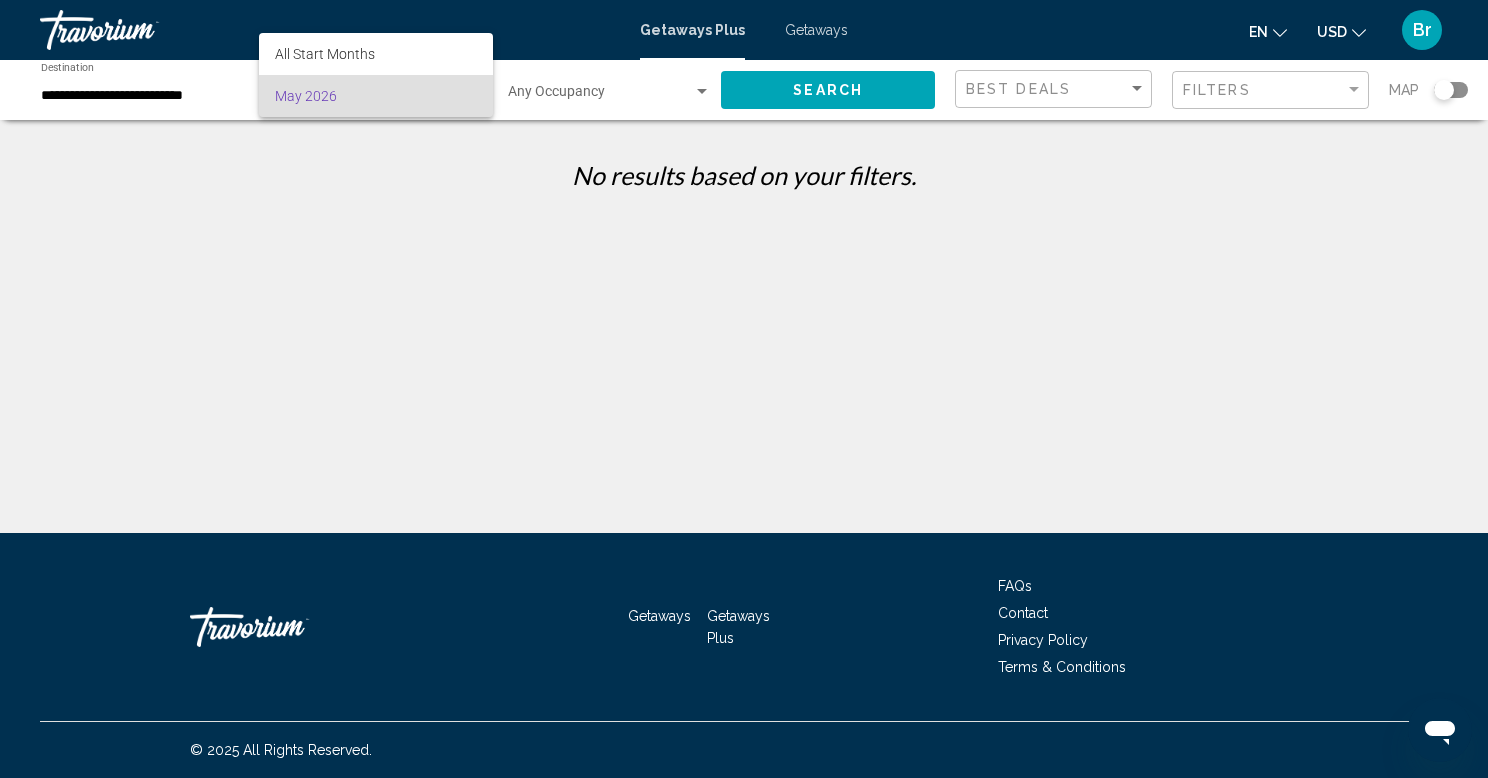 click on "May 2026" at bounding box center [376, 96] 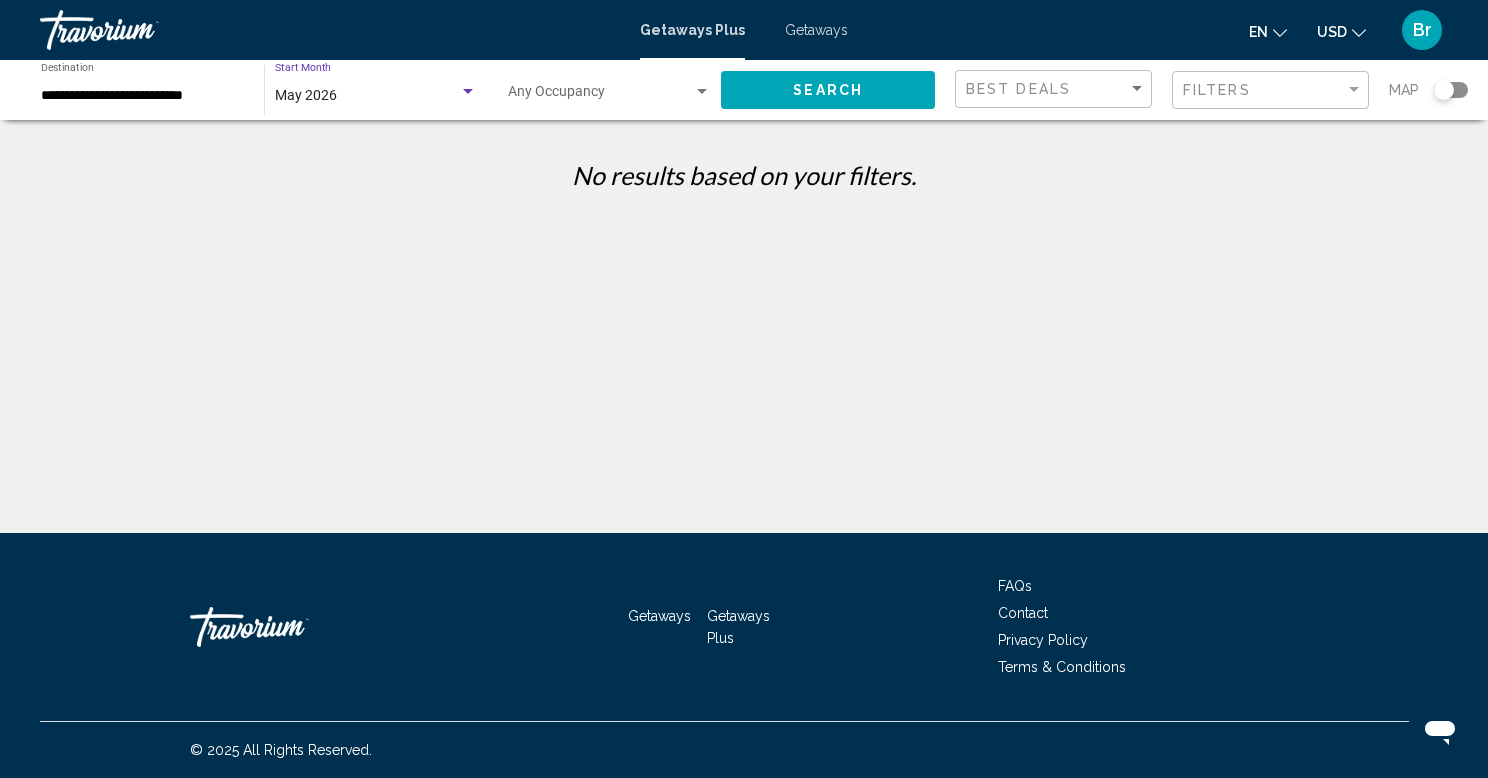 click on "[MONTH] [YEAR] Start Month All Start Months" 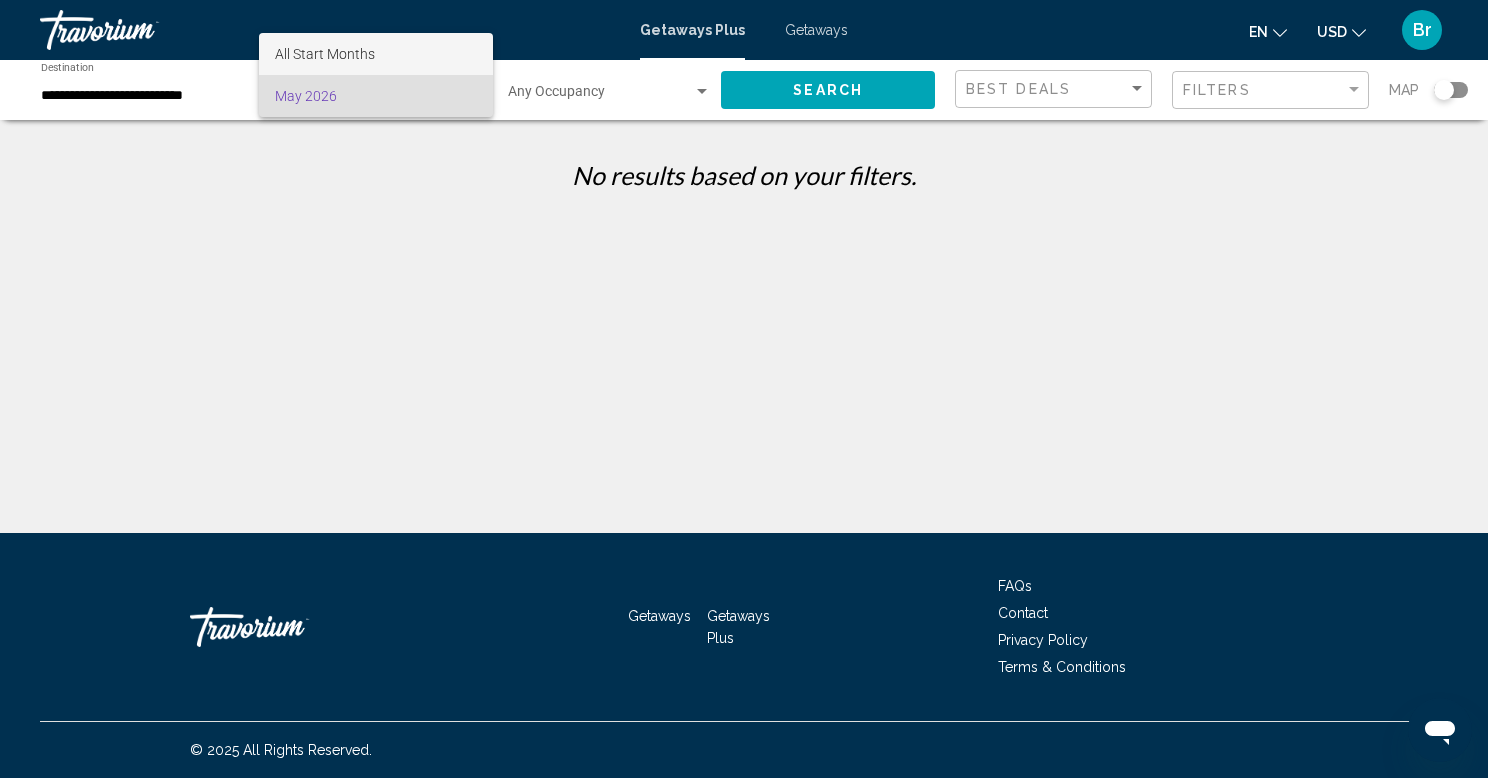 click on "All Start Months" at bounding box center [376, 54] 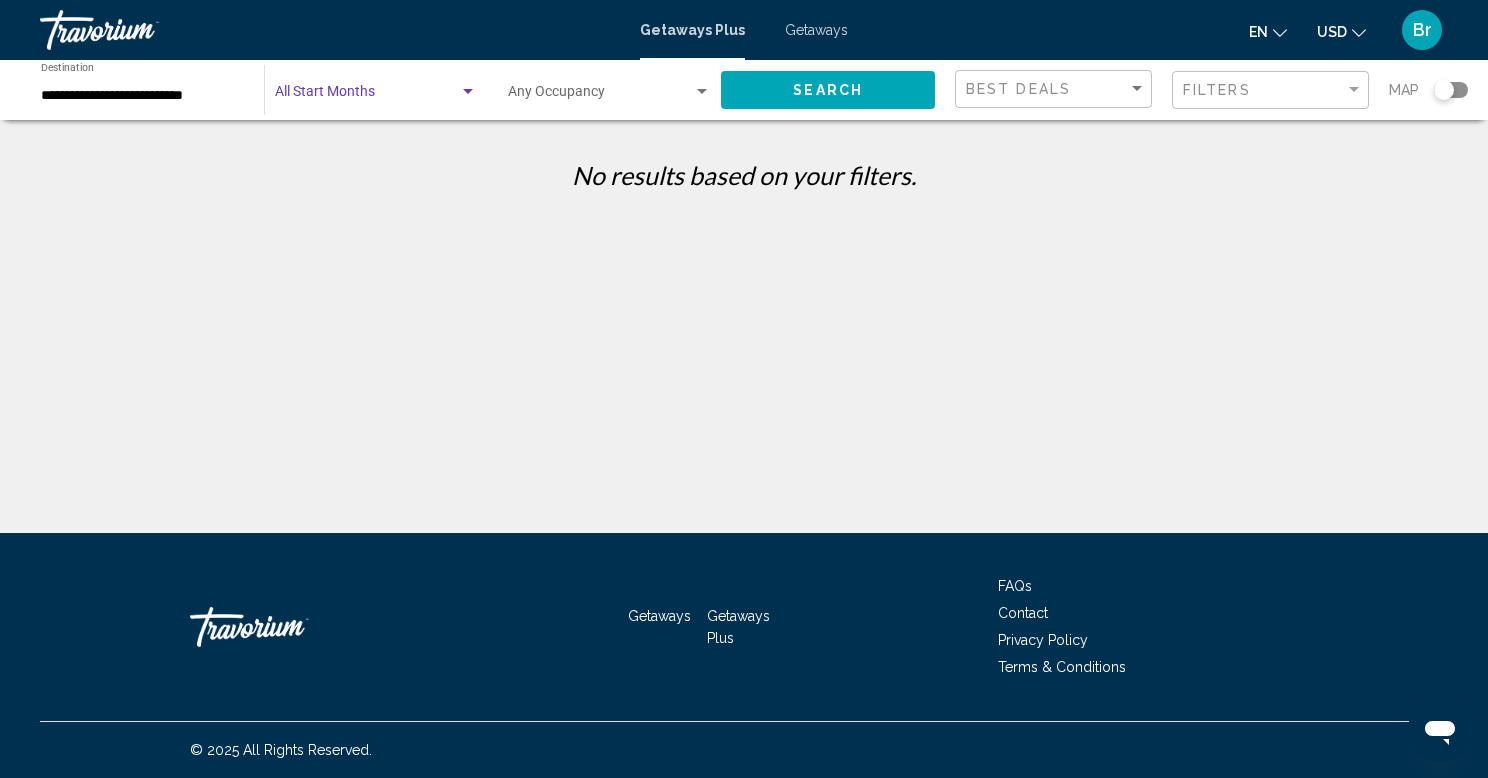 click on "Start Month All Start Months" 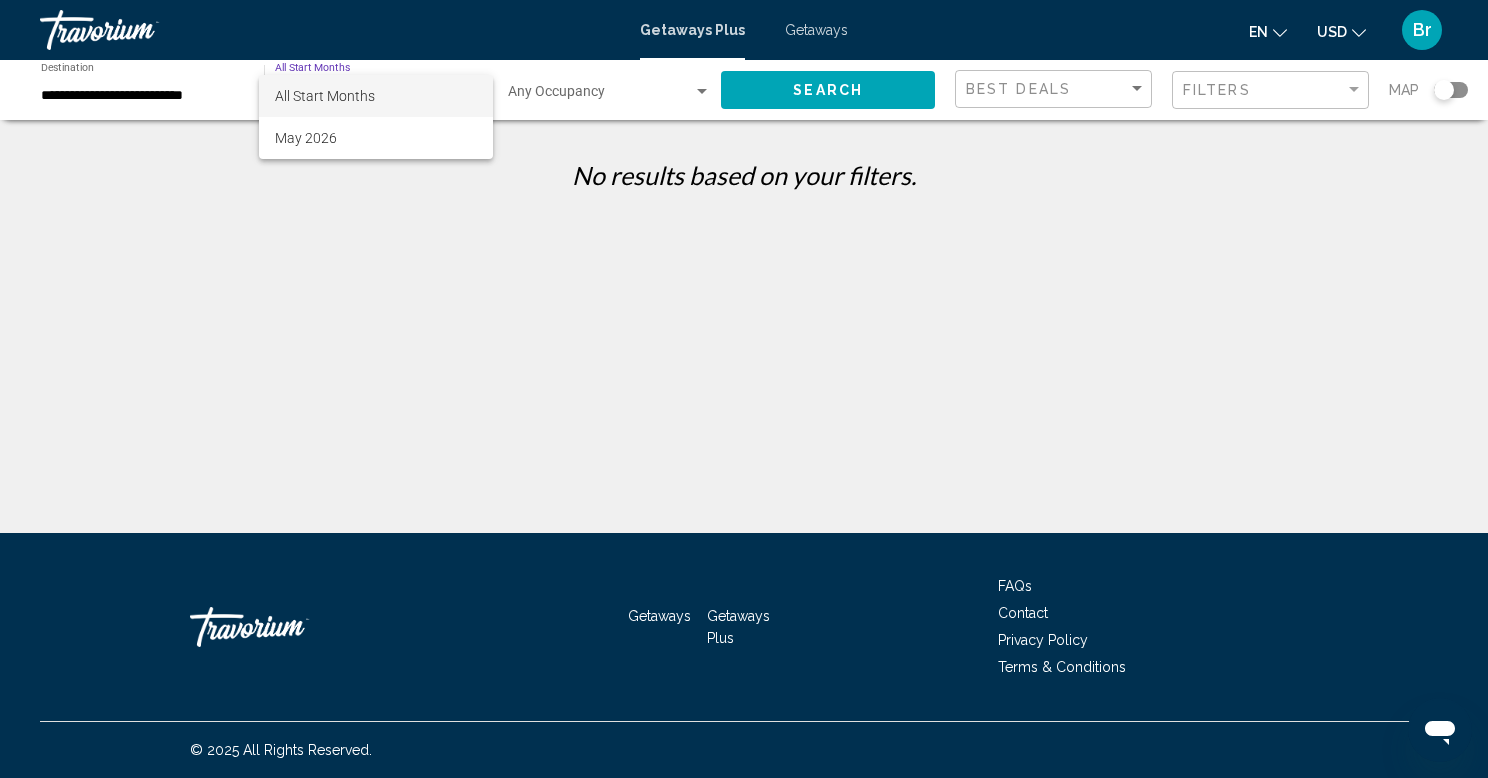click on "All Start Months" at bounding box center [376, 96] 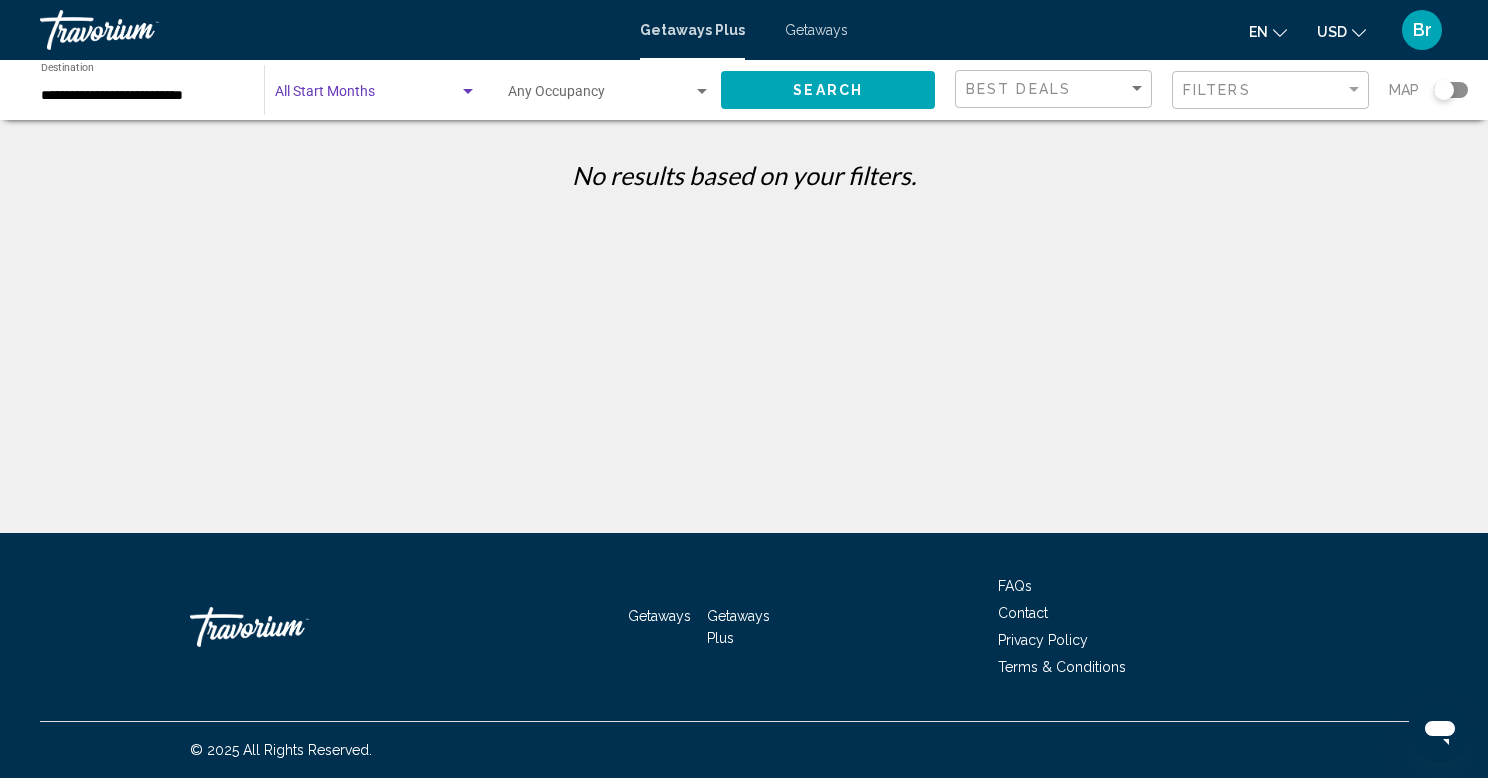 click at bounding box center (468, 92) 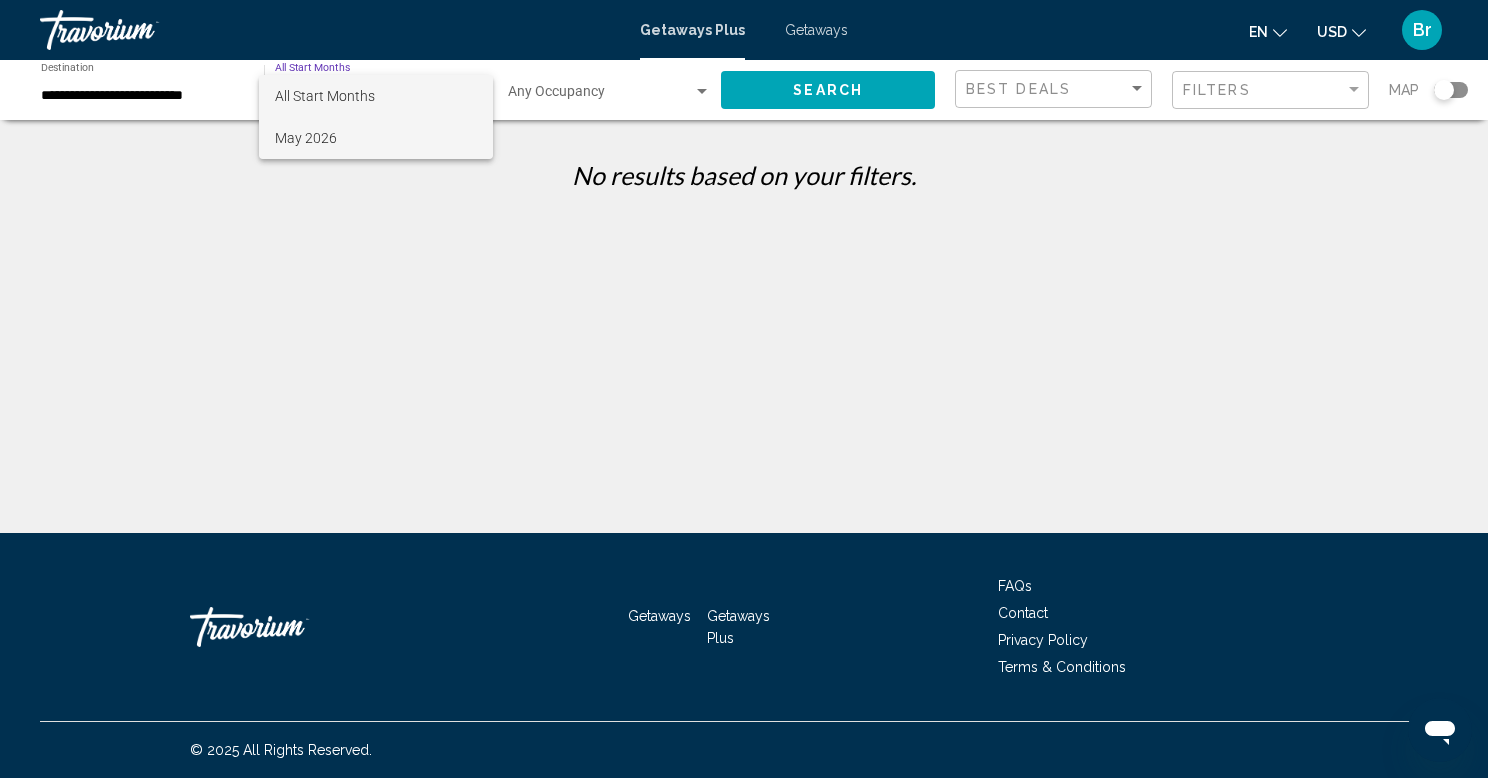 click on "May 2026" at bounding box center (376, 138) 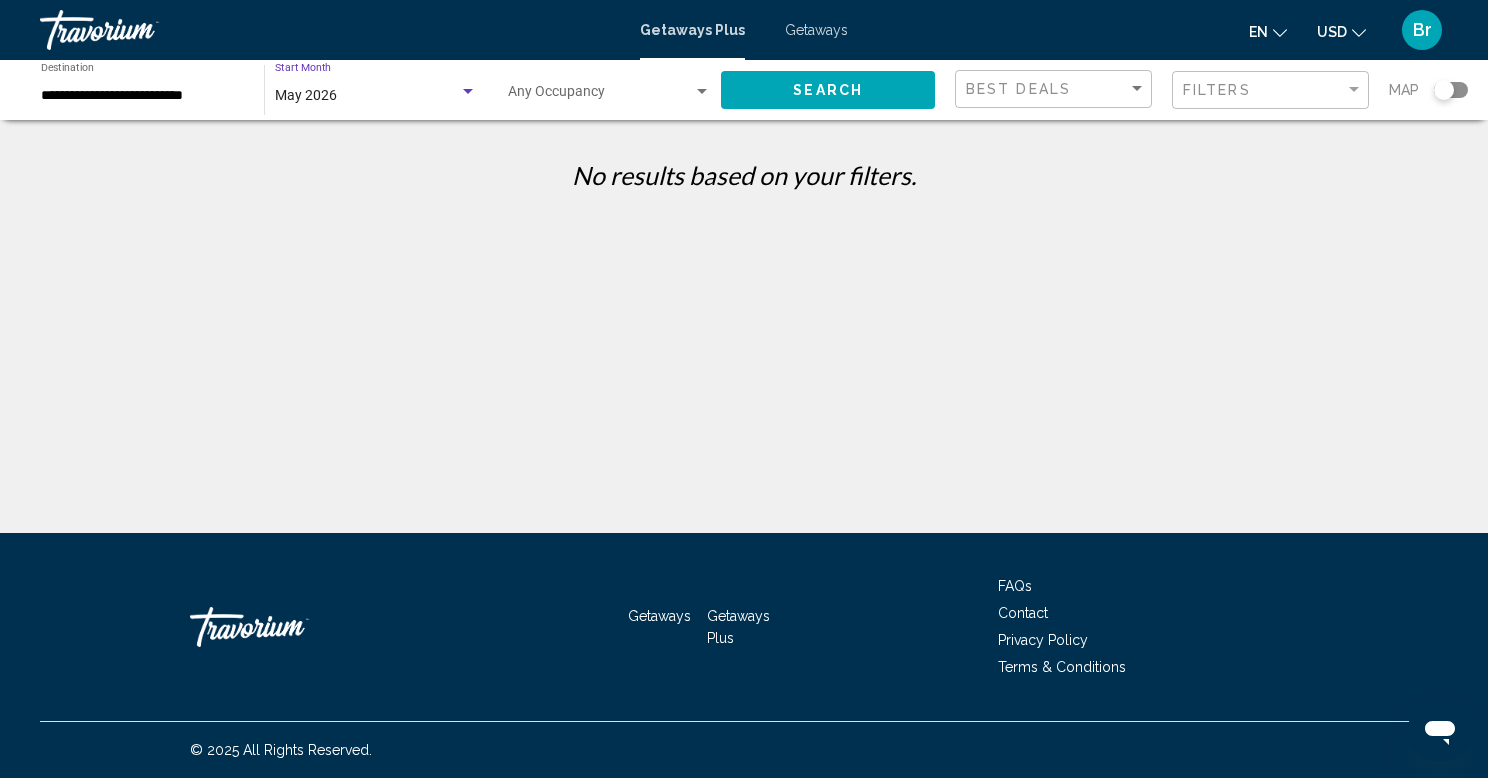 click on "May 2026" at bounding box center [367, 96] 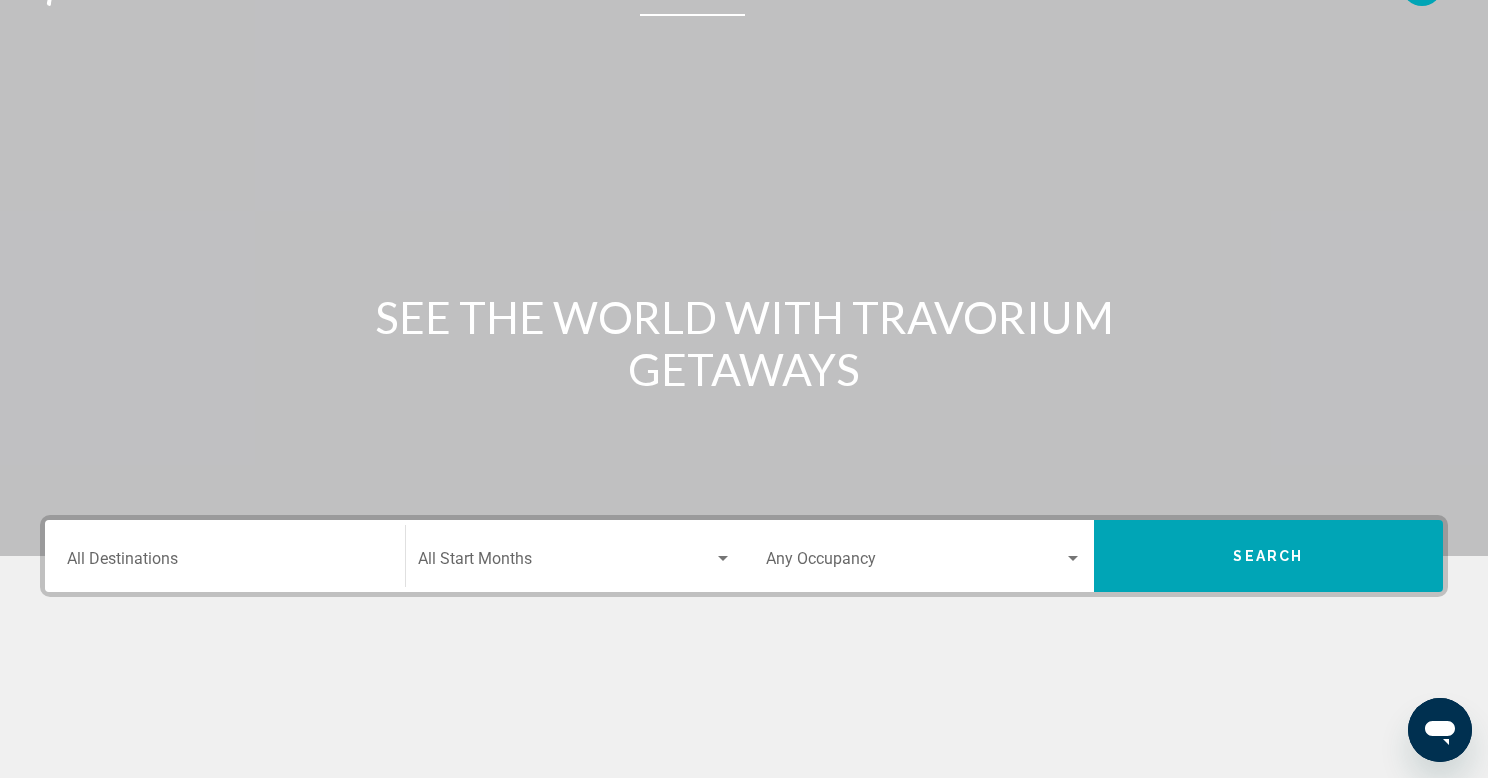 click on "Destination All Destinations" at bounding box center [225, 563] 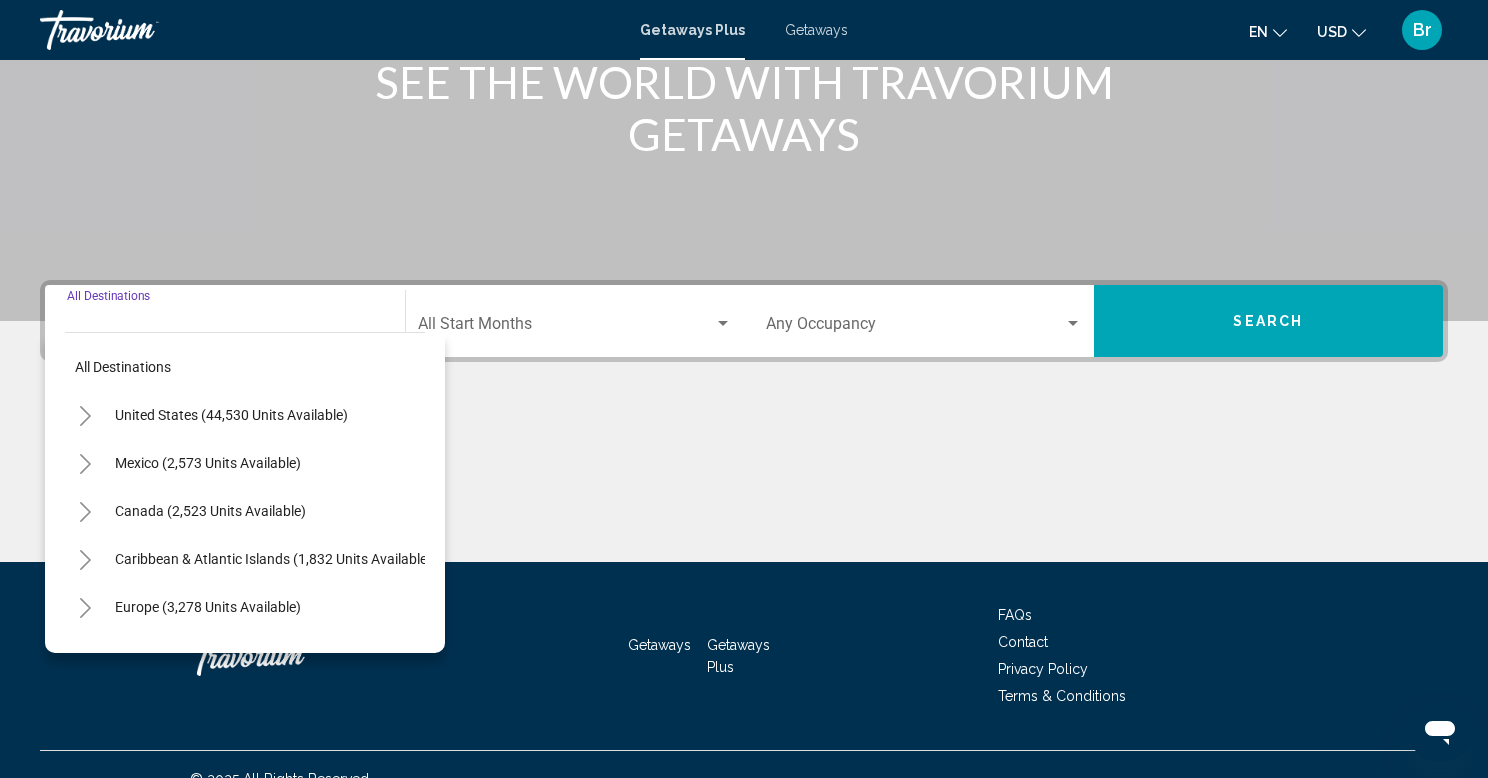 scroll, scrollTop: 308, scrollLeft: 0, axis: vertical 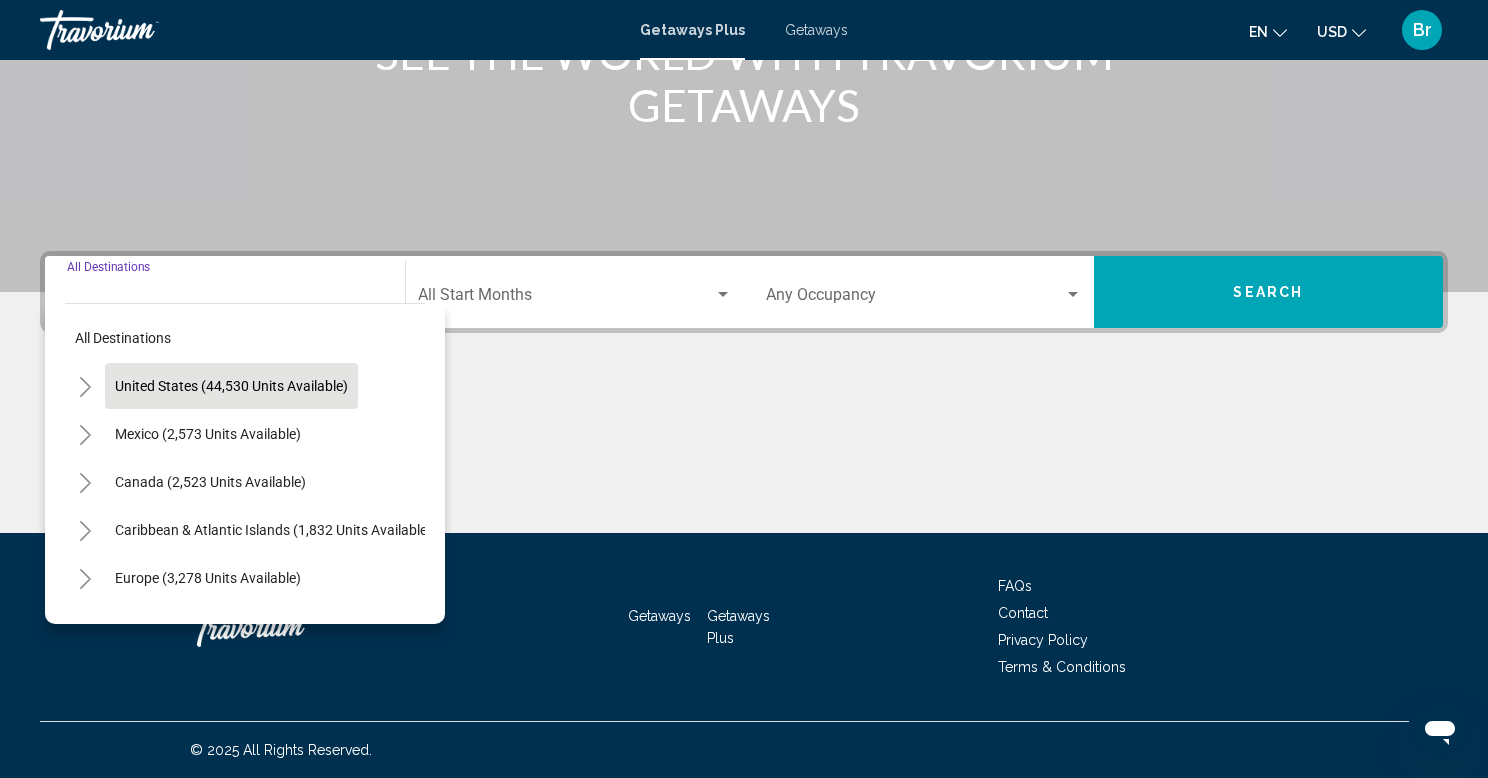 click on "United States (44,530 units available)" at bounding box center [208, 434] 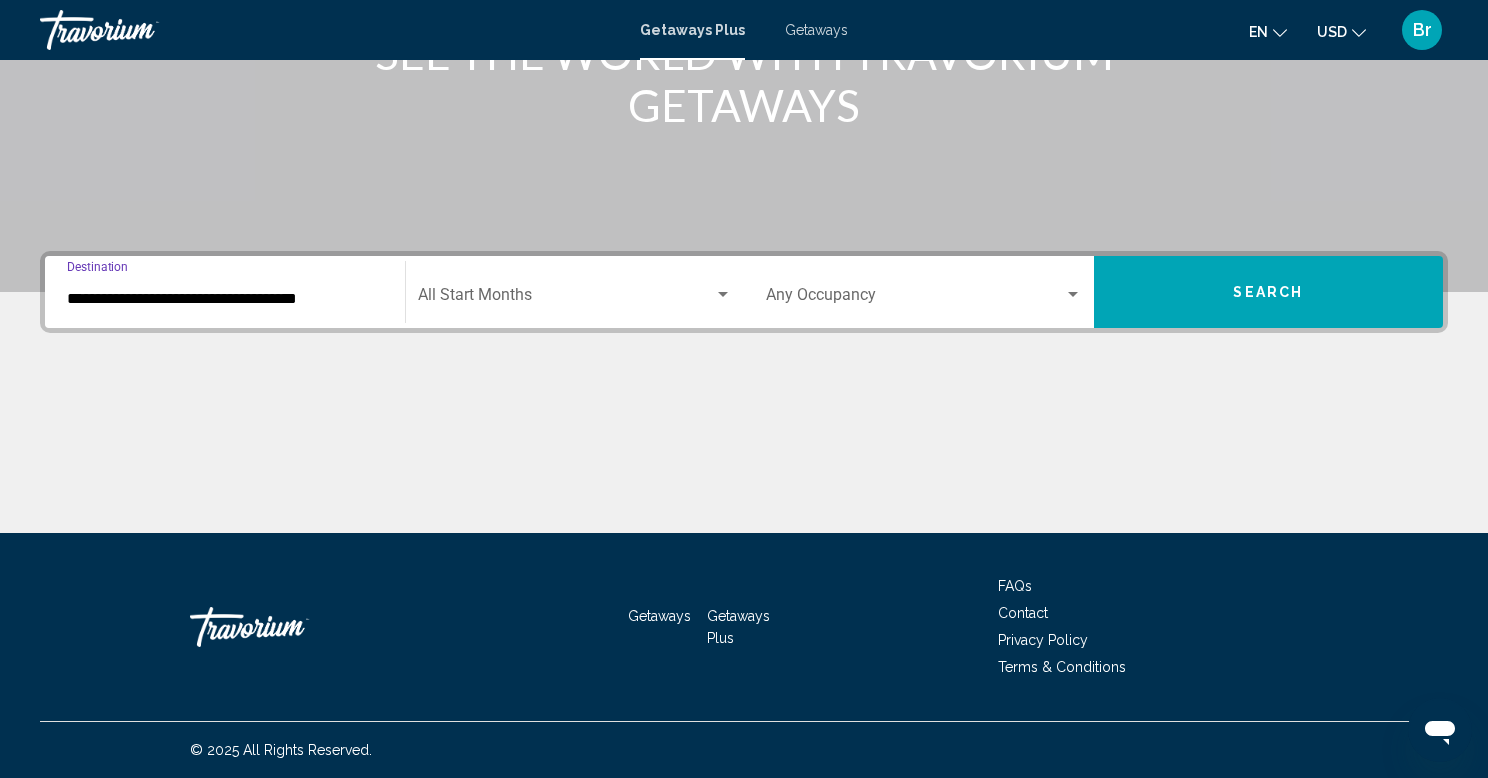 click at bounding box center (566, 299) 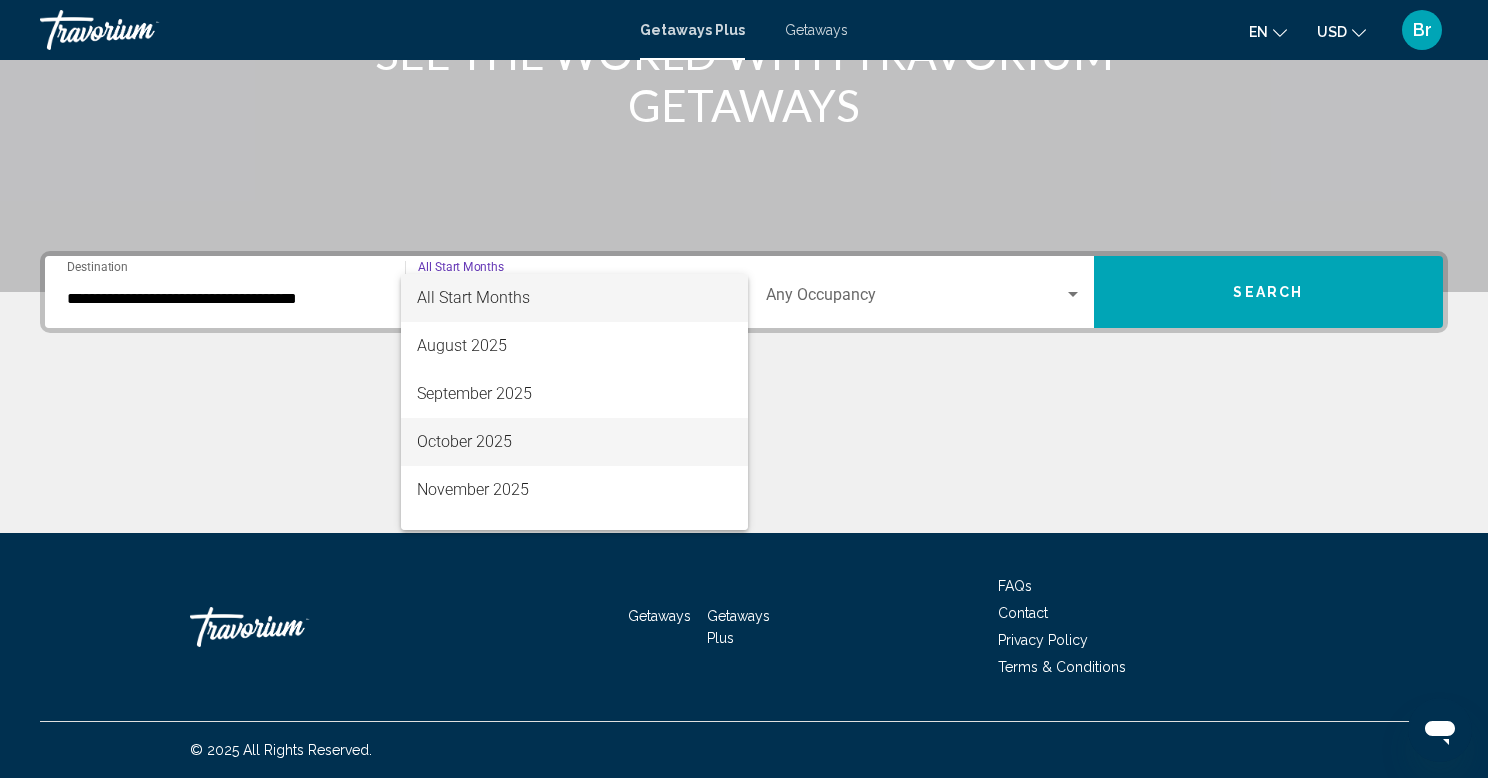 click on "October 2025" at bounding box center (574, 442) 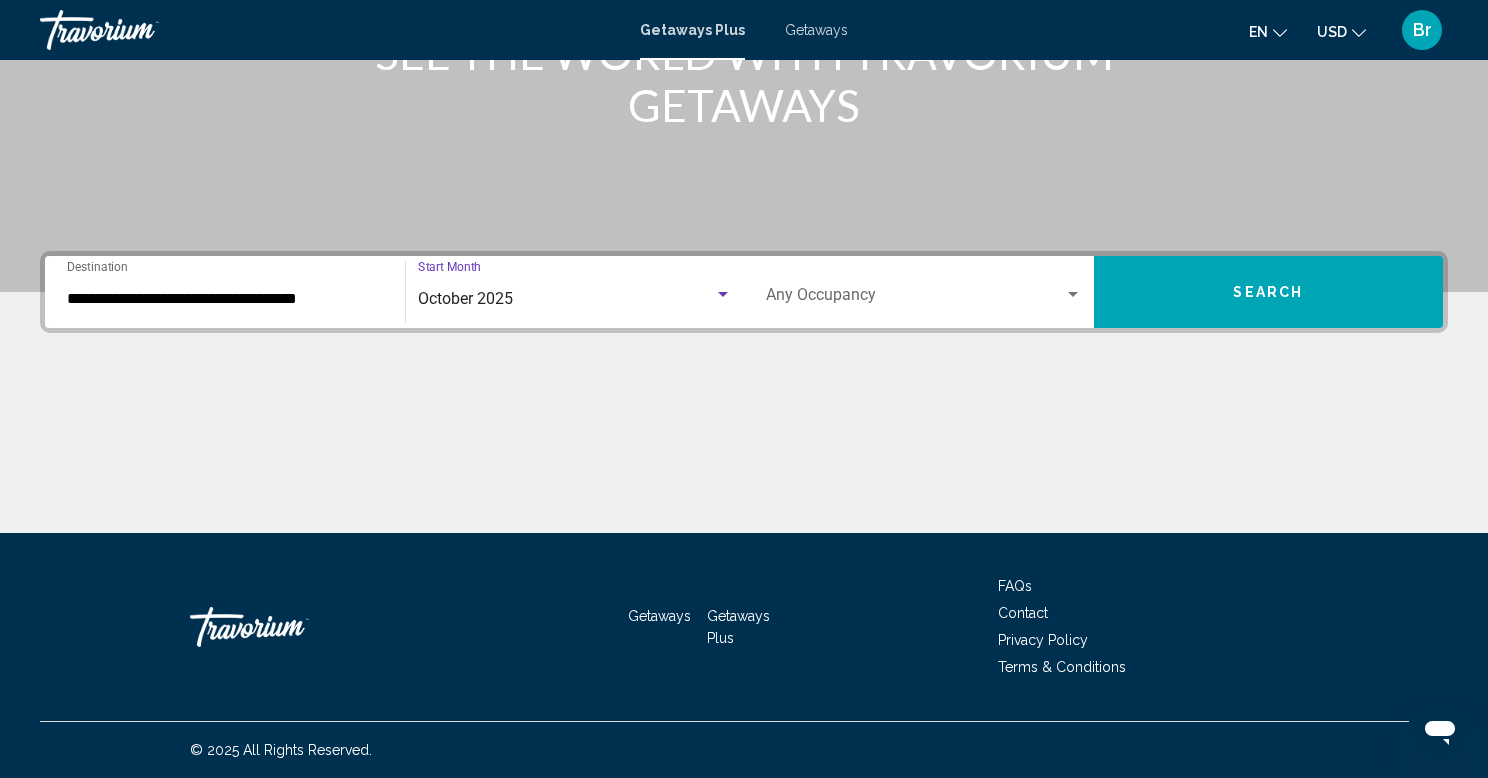 click at bounding box center [915, 299] 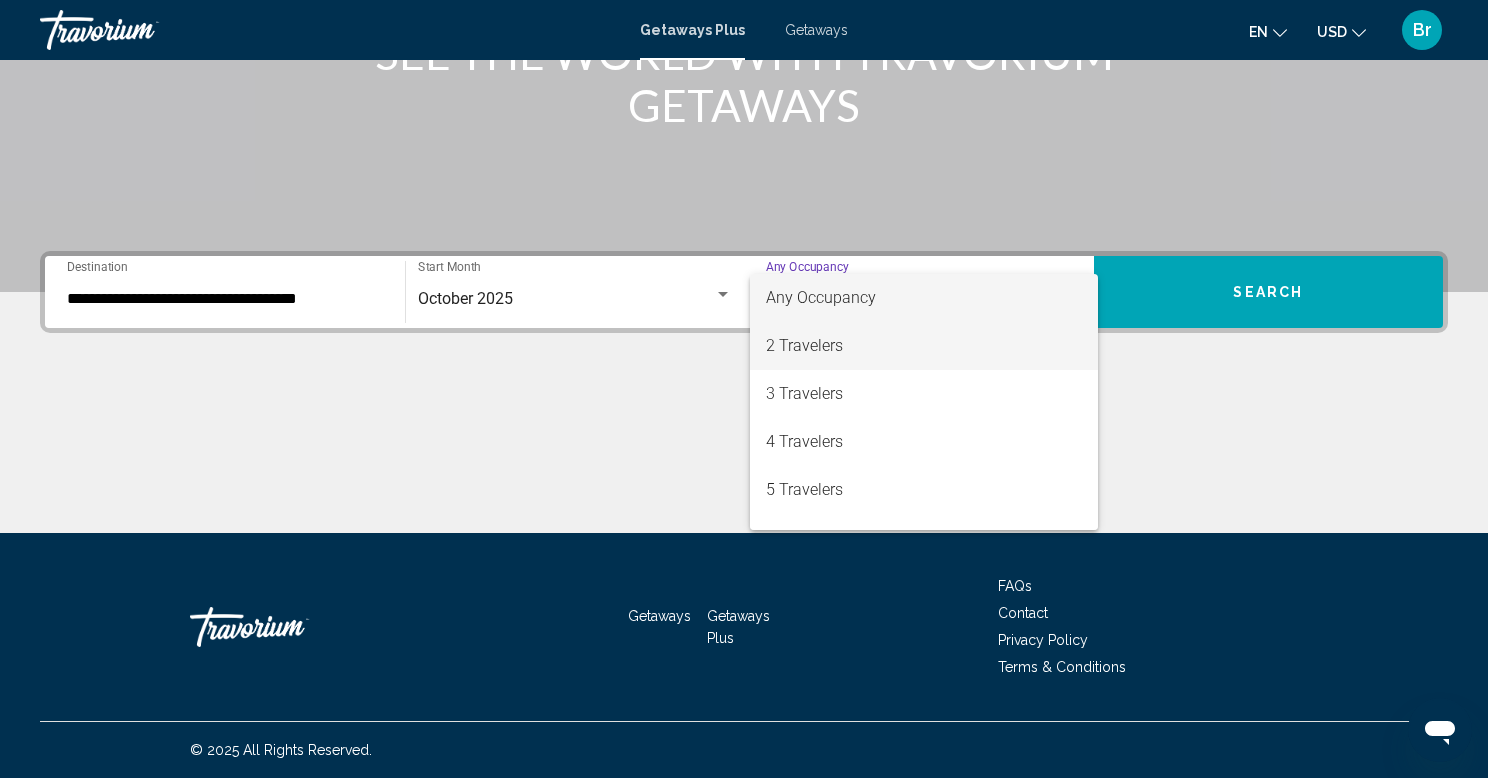 click on "2 Travelers" at bounding box center (924, 346) 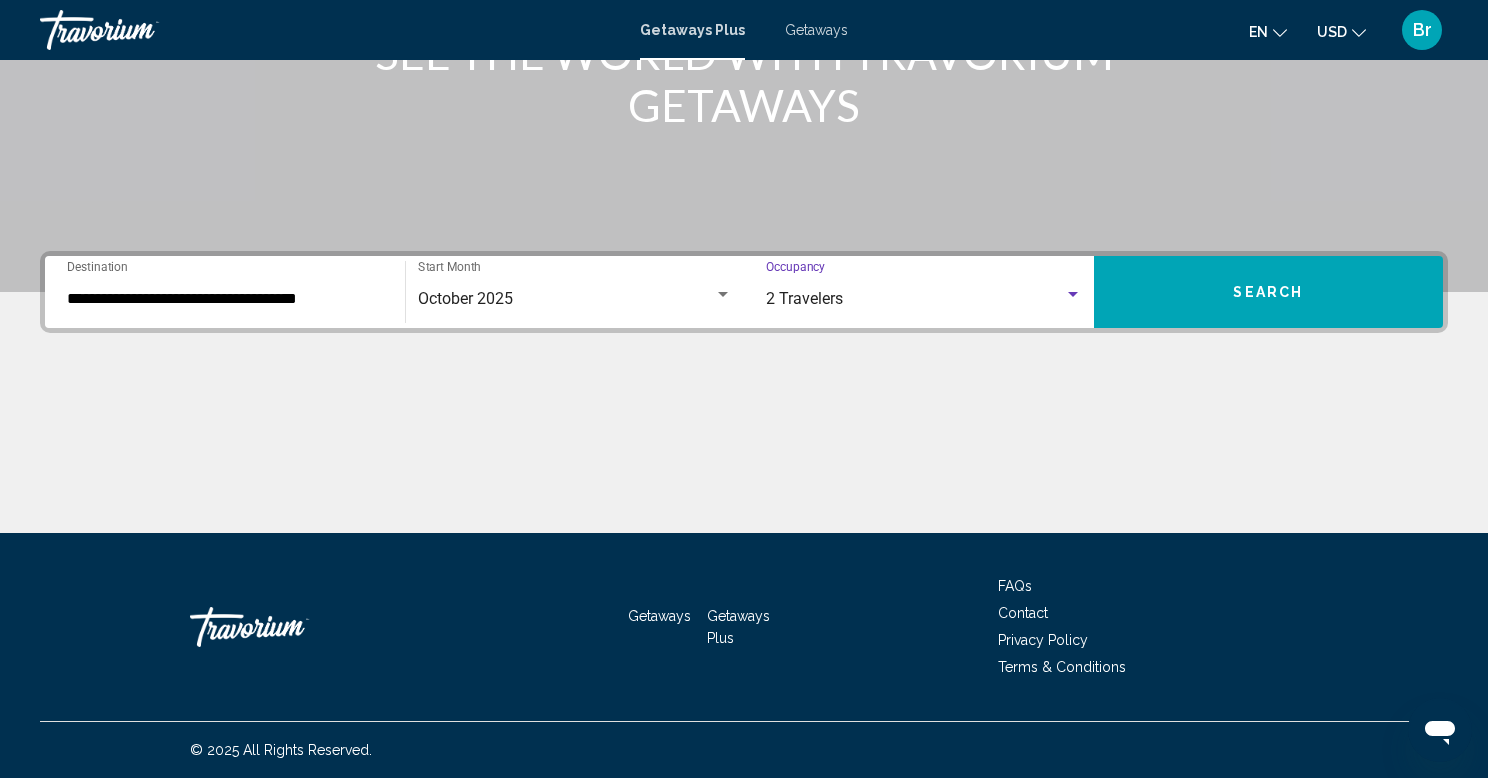 click on "Search" at bounding box center [1268, 293] 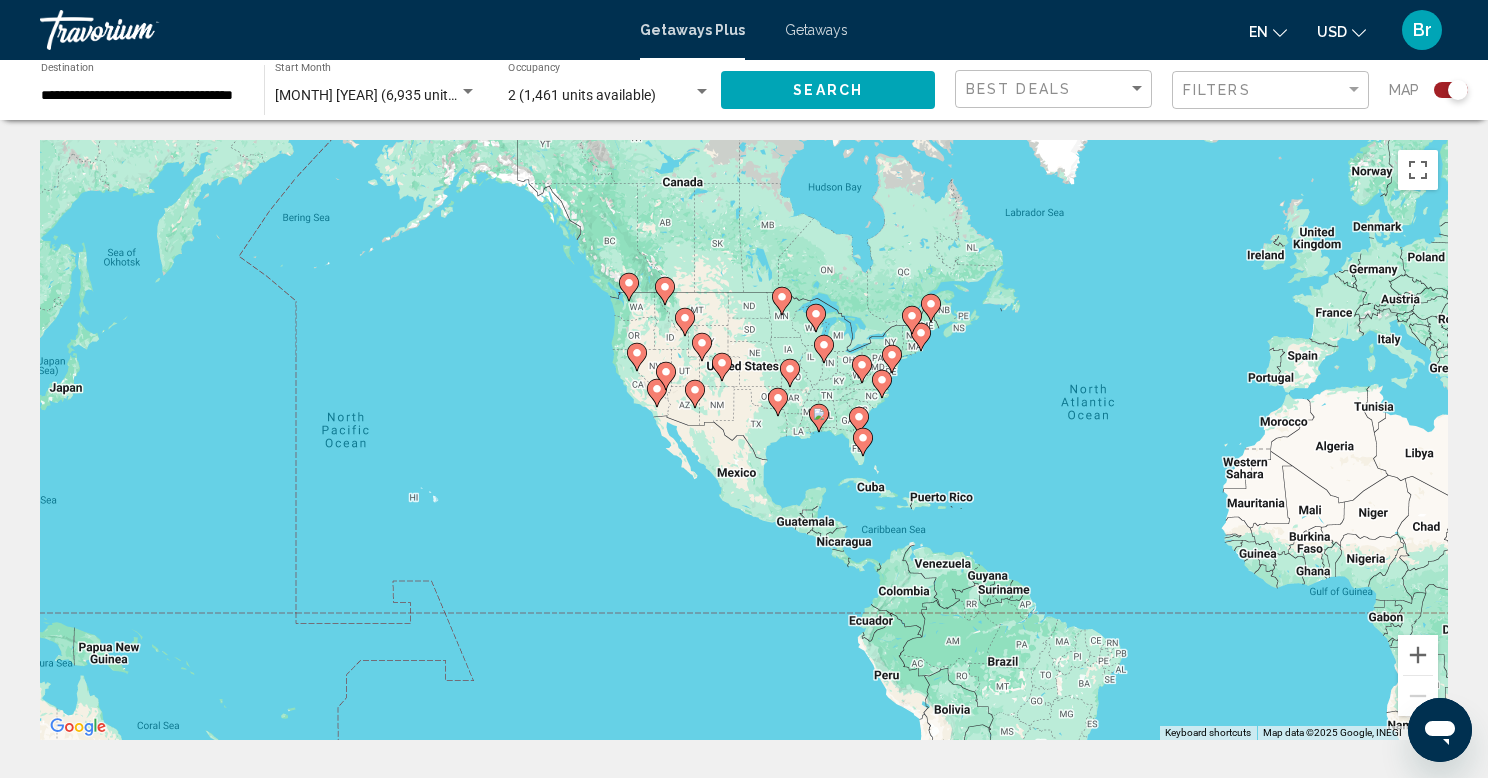 drag, startPoint x: 314, startPoint y: 530, endPoint x: 733, endPoint y: 520, distance: 419.11932 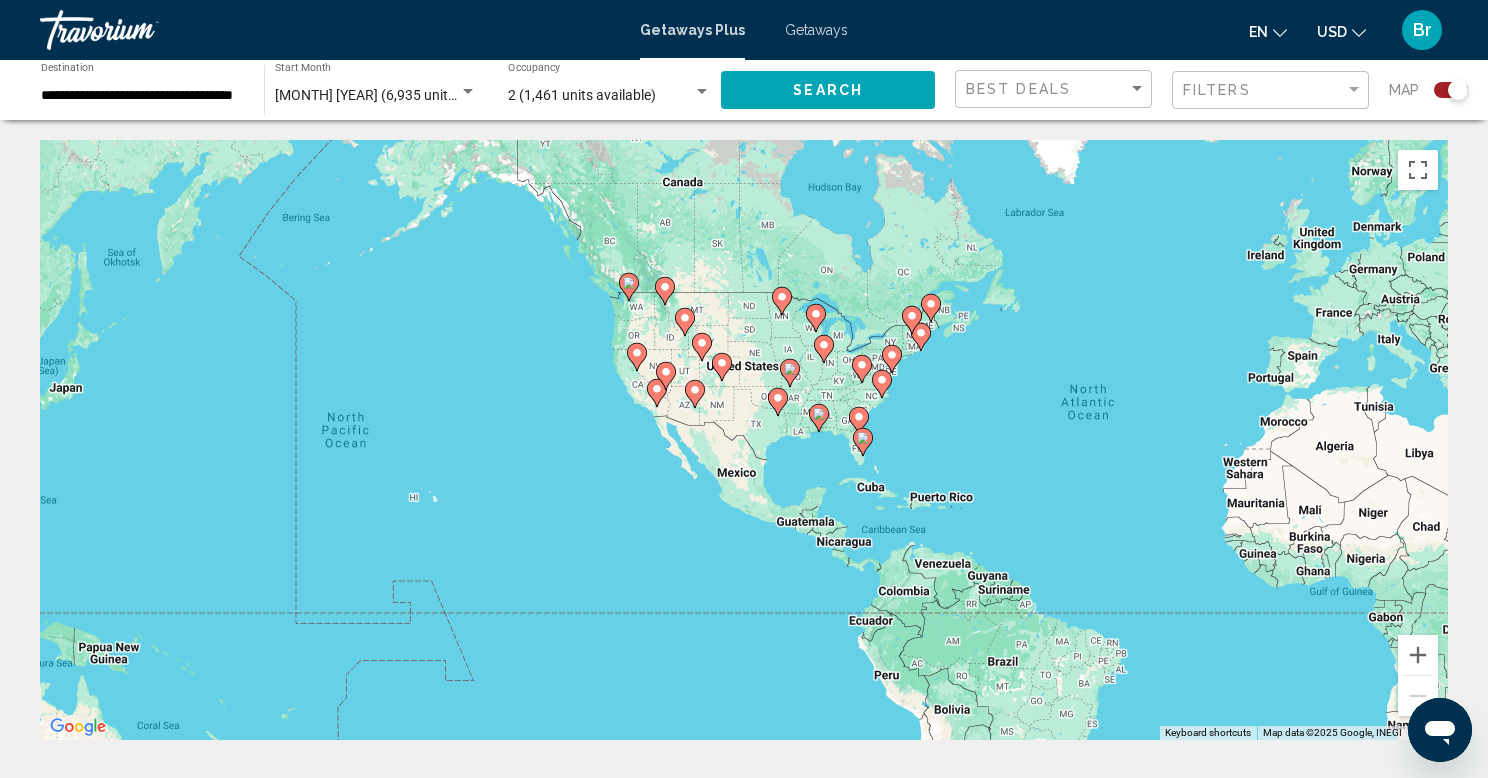 click on "To activate drag with keyboard, press Alt + Enter. Once in keyboard drag state, use the arrow keys to move the marker. To complete the drag, press the Enter key. To cancel, press Escape." at bounding box center [744, 440] 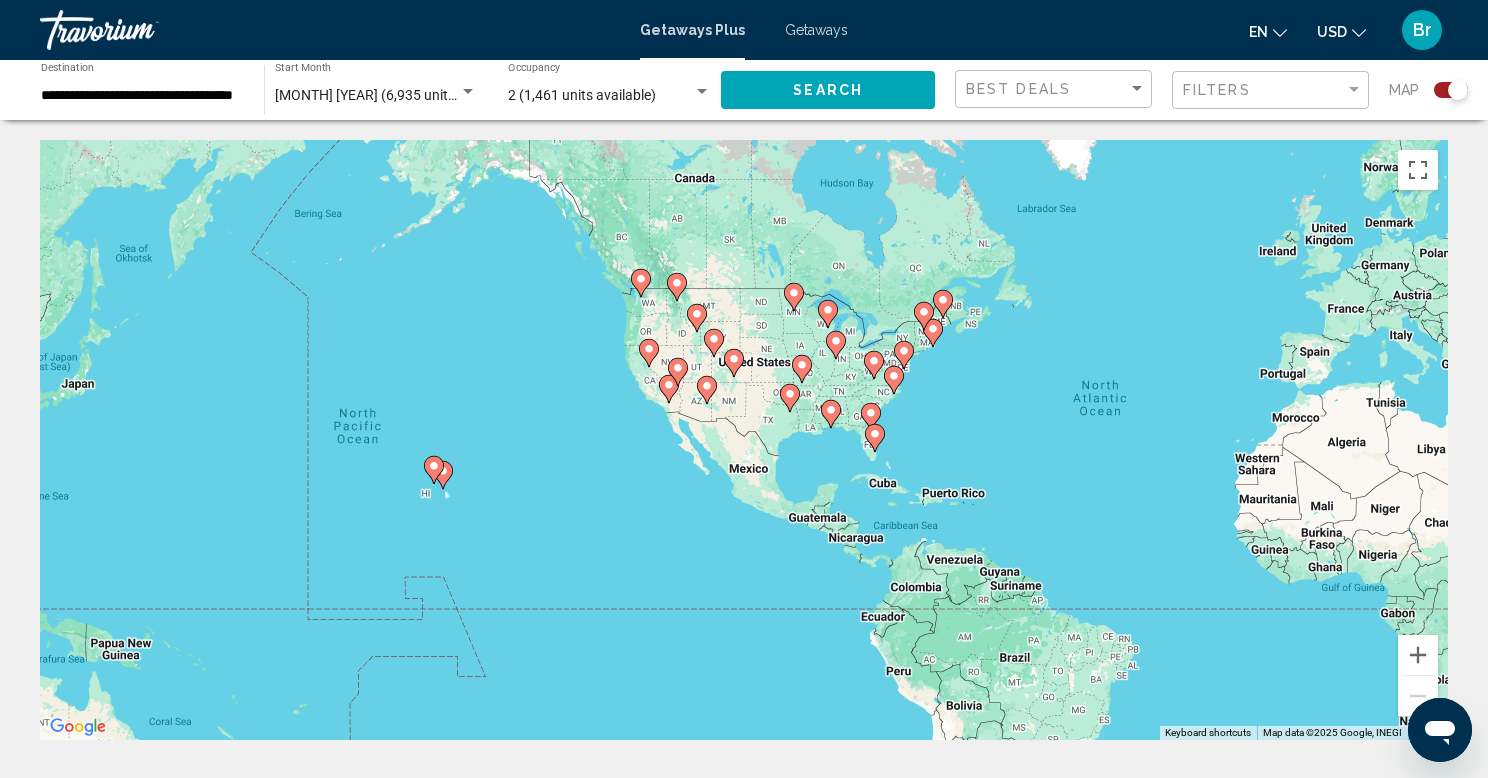 click on "**********" at bounding box center [142, 96] 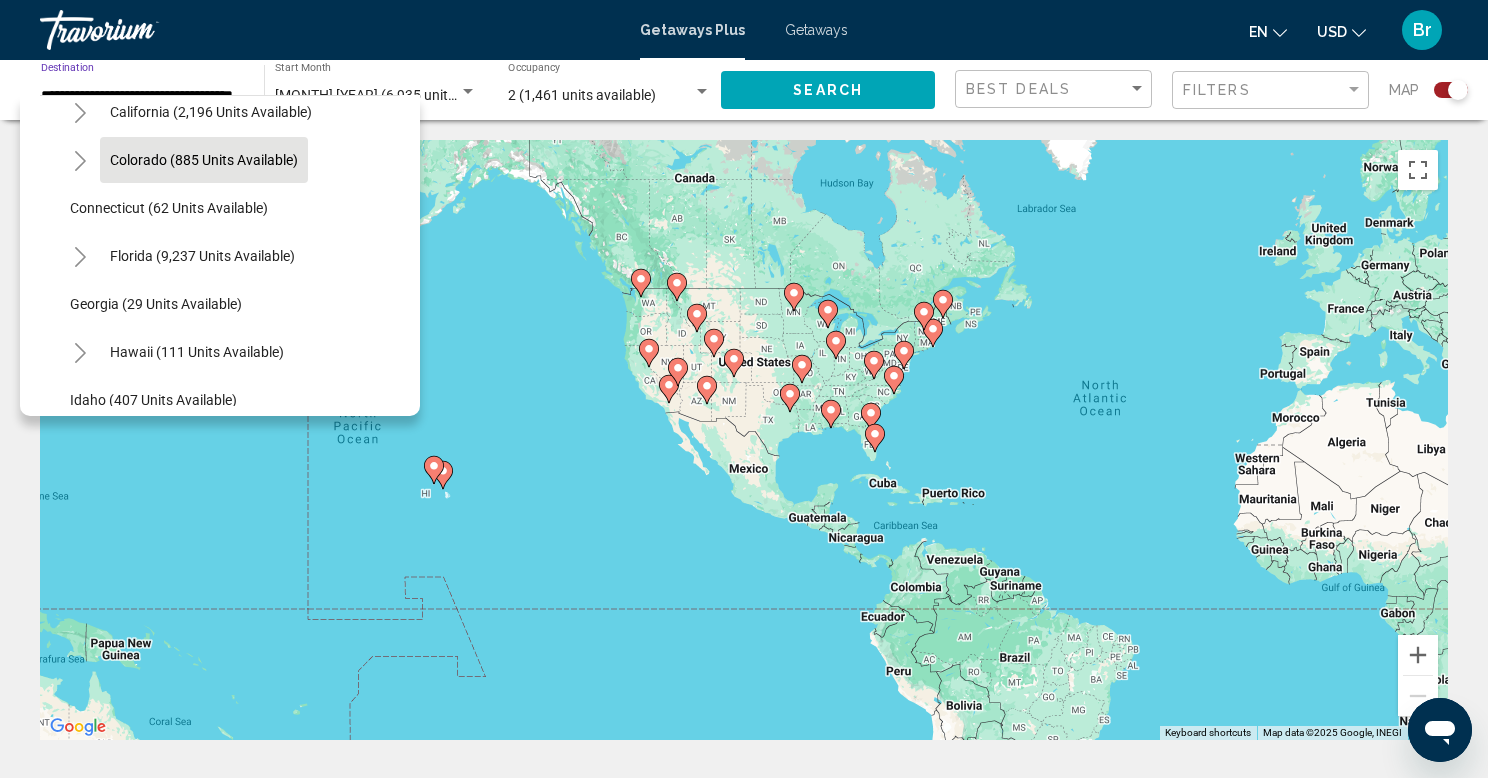 scroll, scrollTop: 213, scrollLeft: 0, axis: vertical 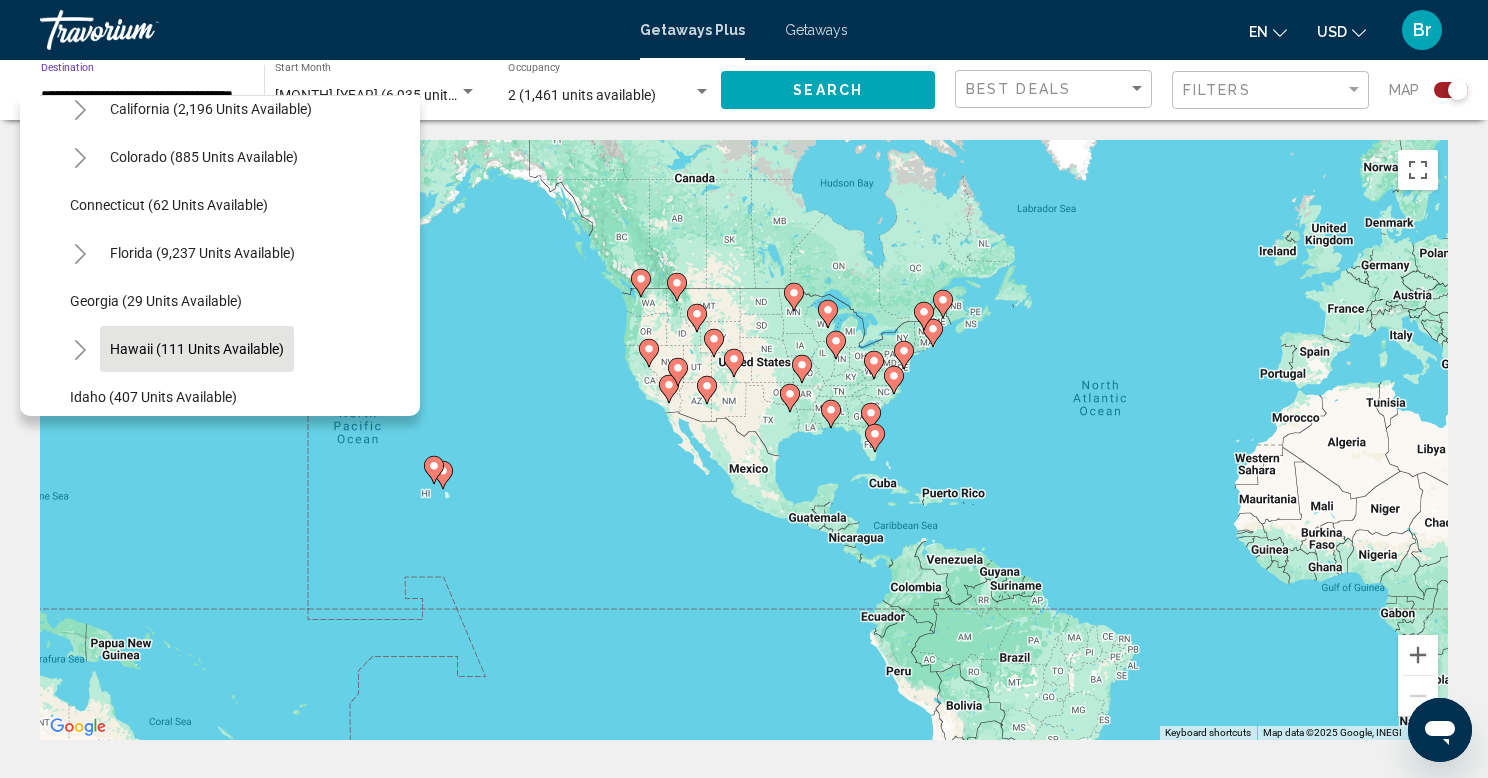 click on "Hawaii (111 units available)" 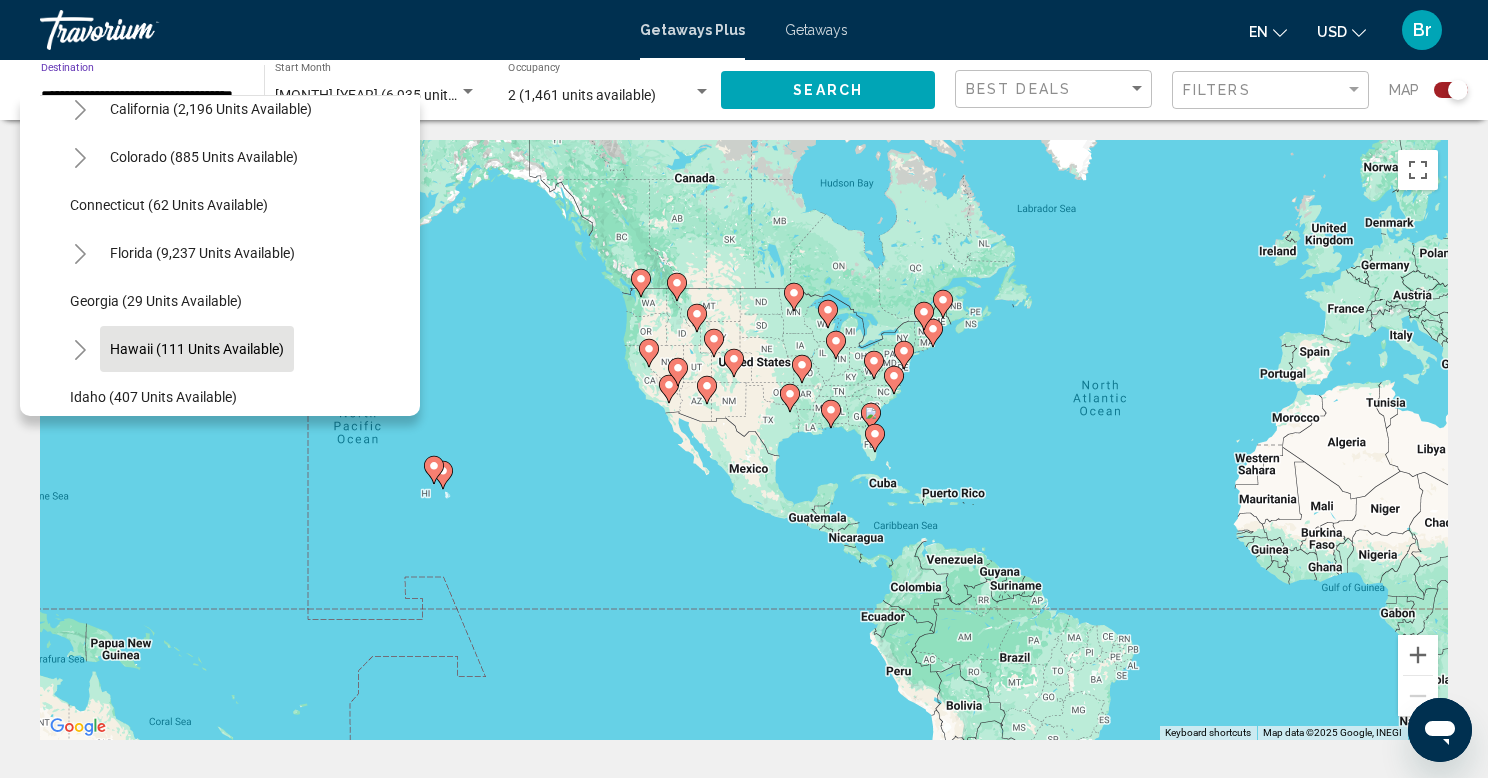 type on "**********" 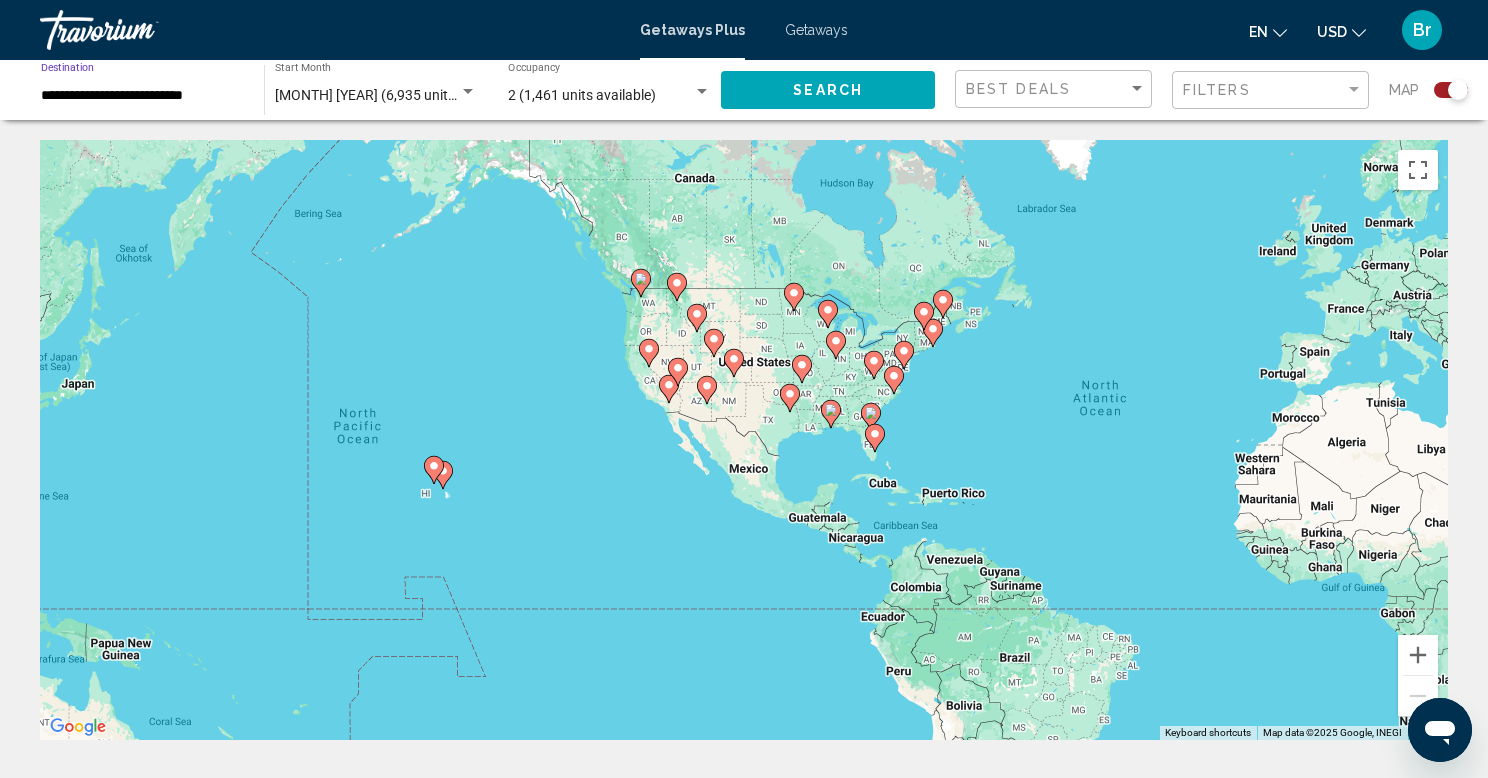 click on "Search" 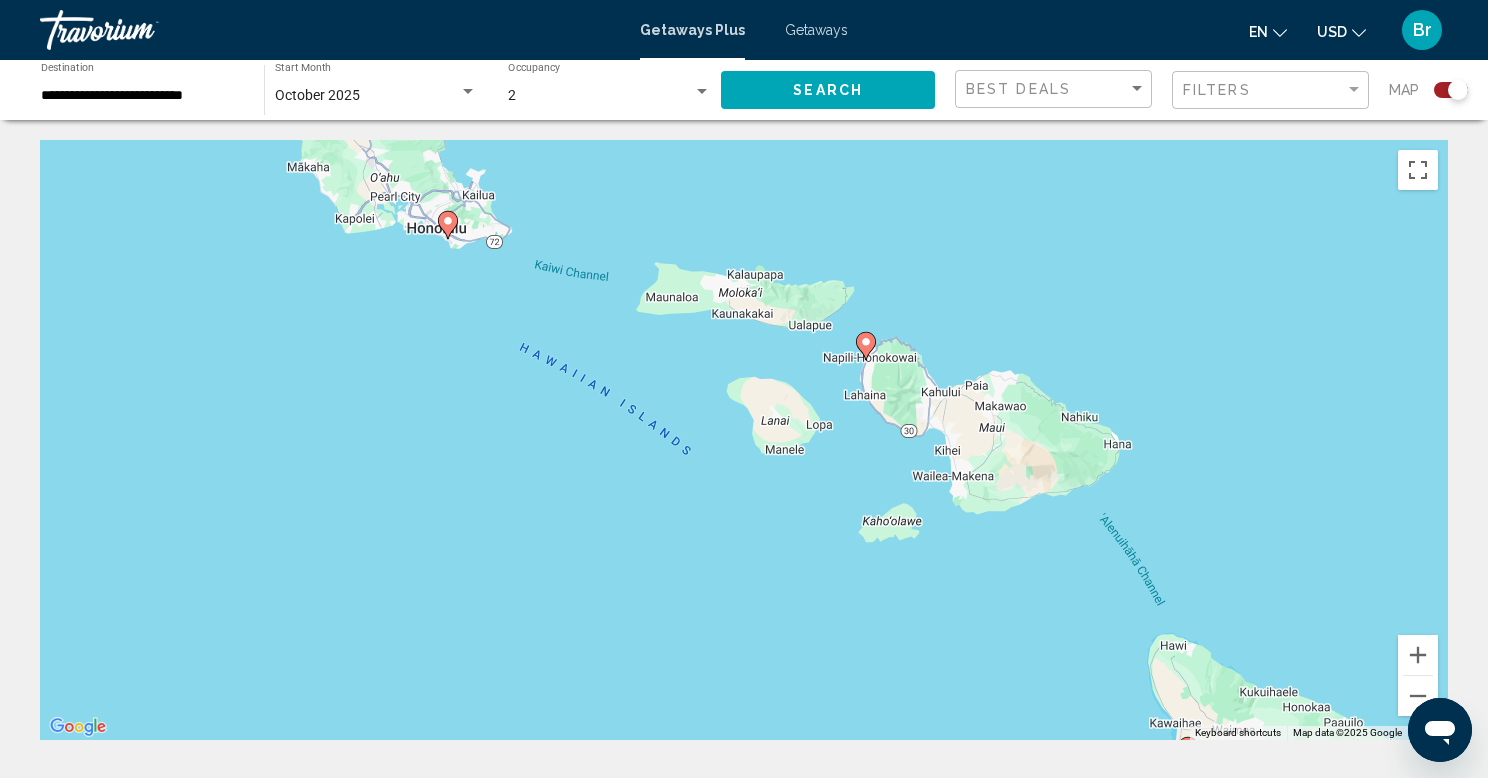 click 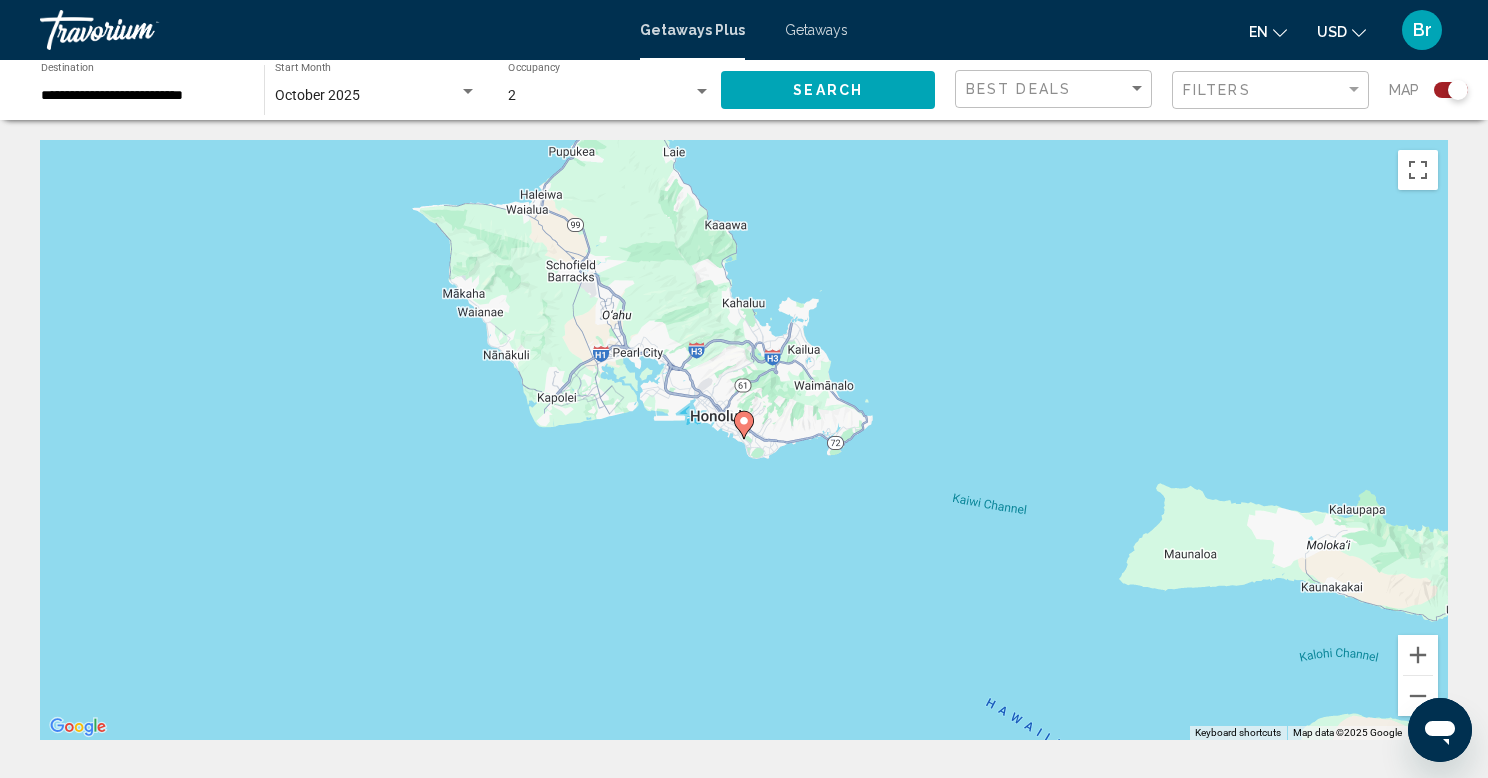 click 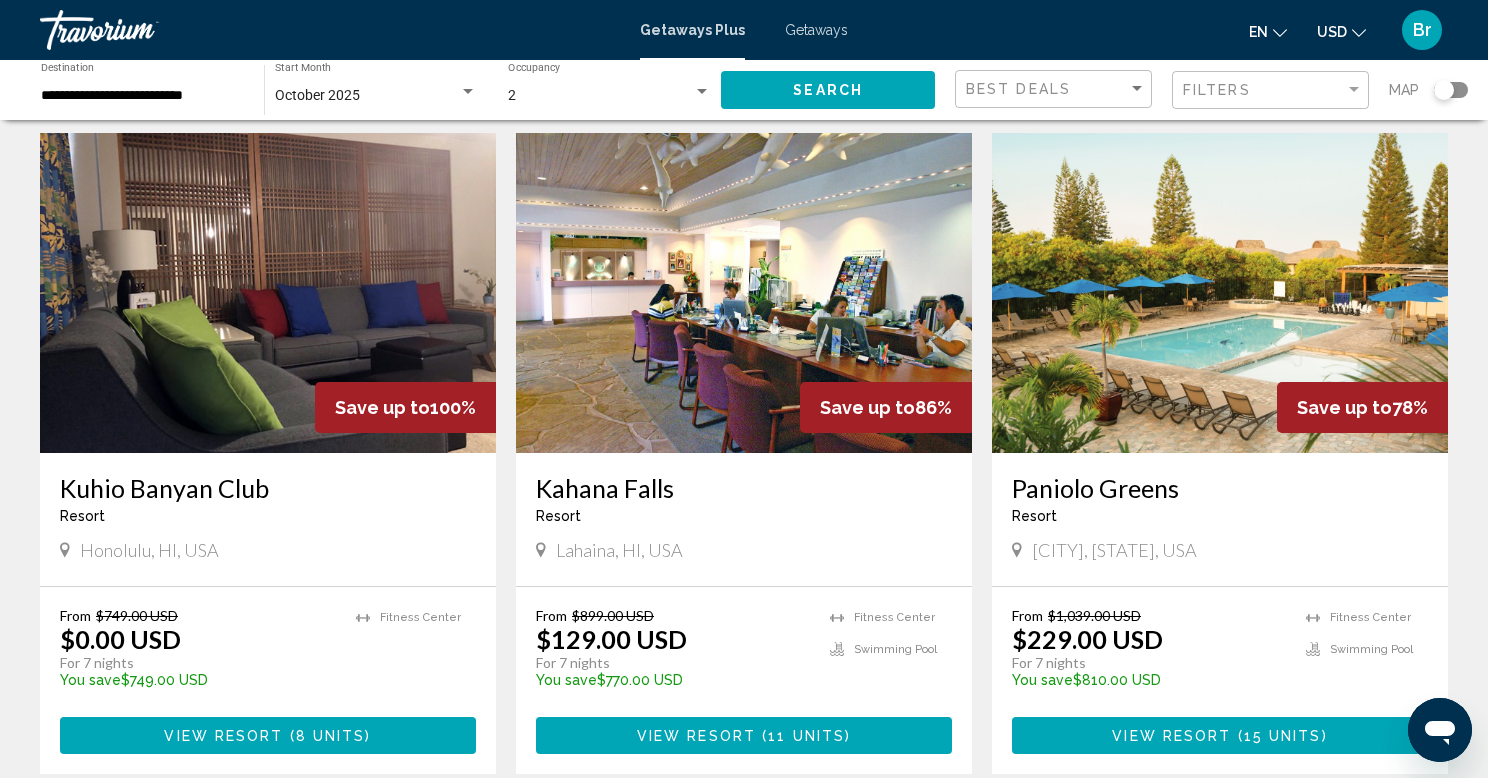 scroll, scrollTop: 78, scrollLeft: 0, axis: vertical 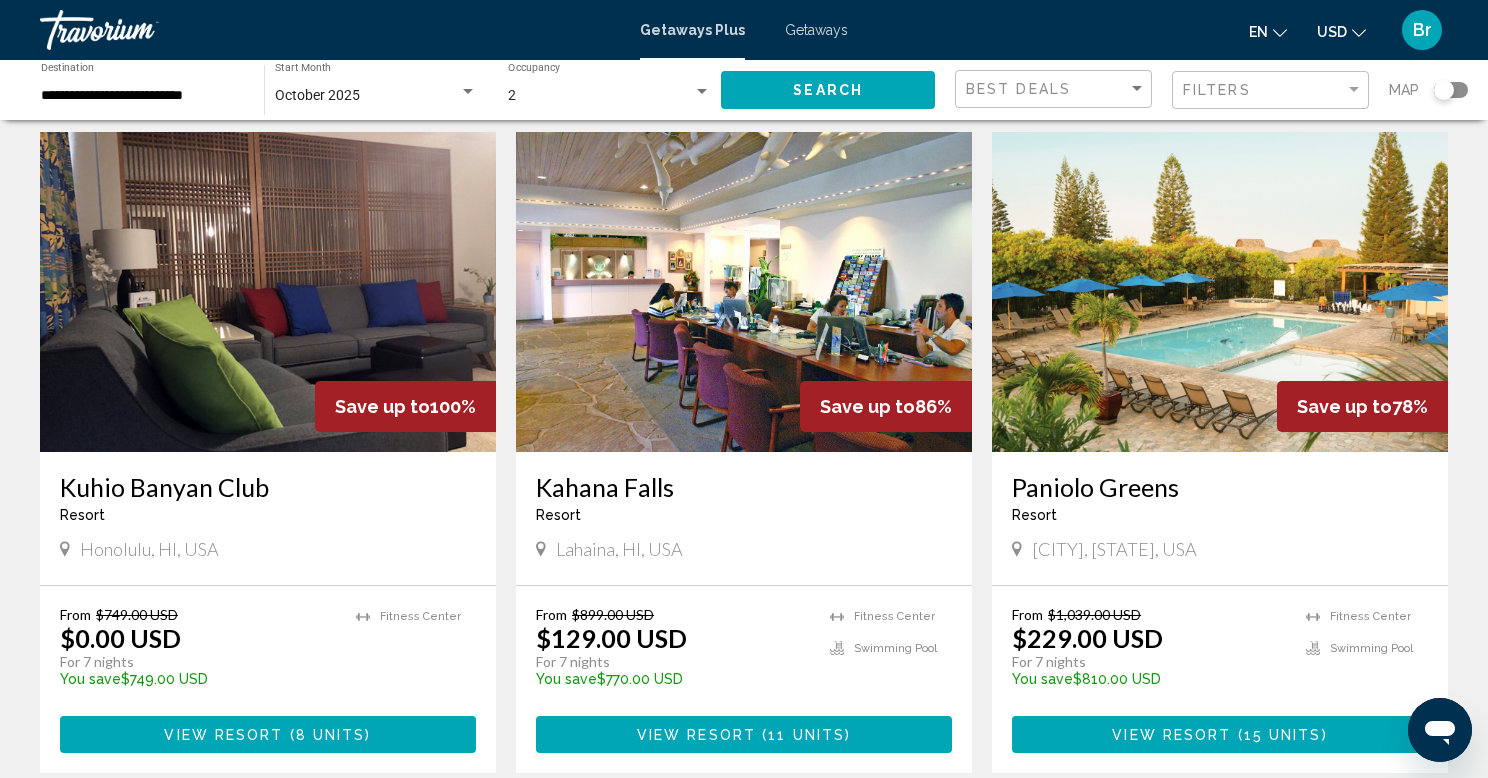 click at bounding box center [268, 292] 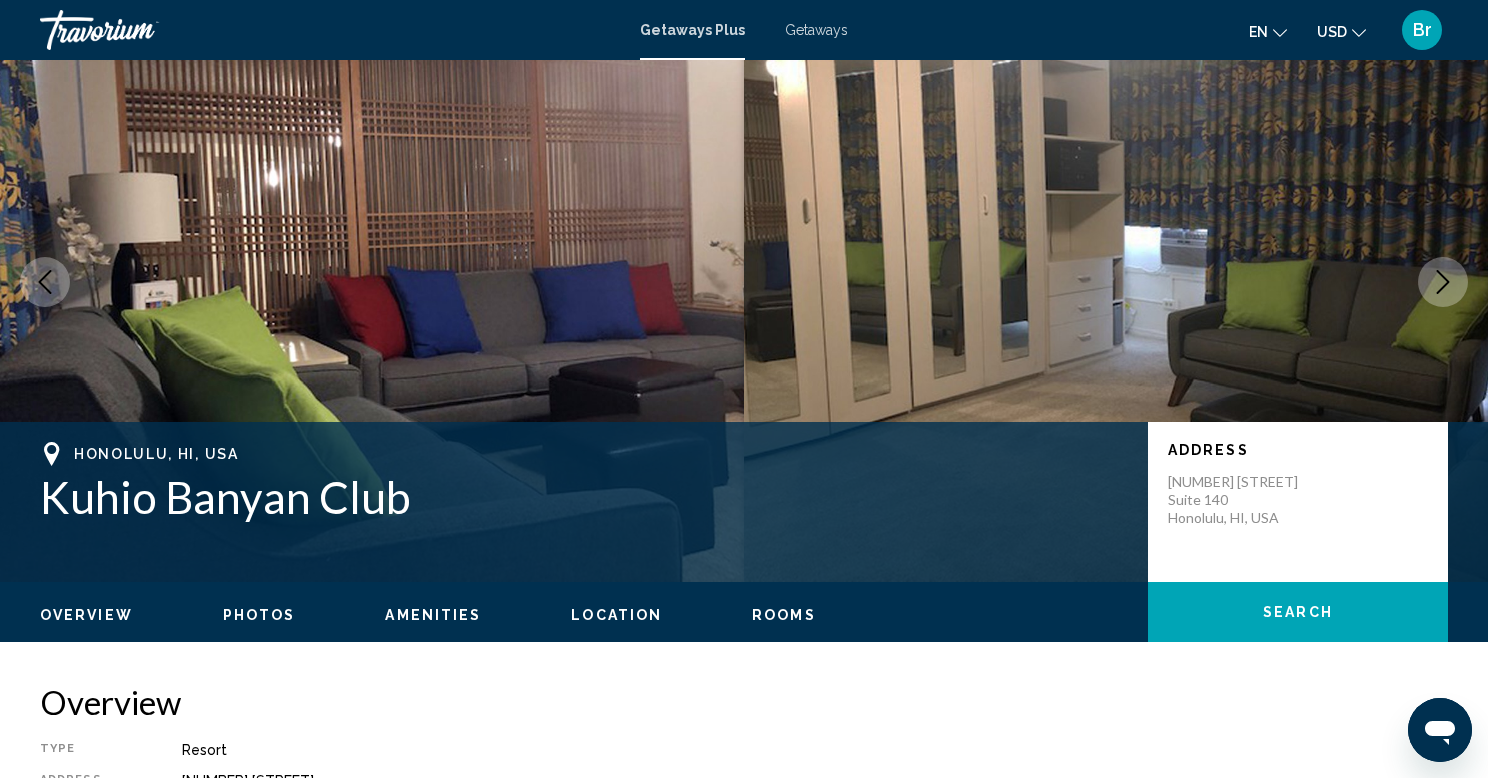 scroll, scrollTop: 0, scrollLeft: 0, axis: both 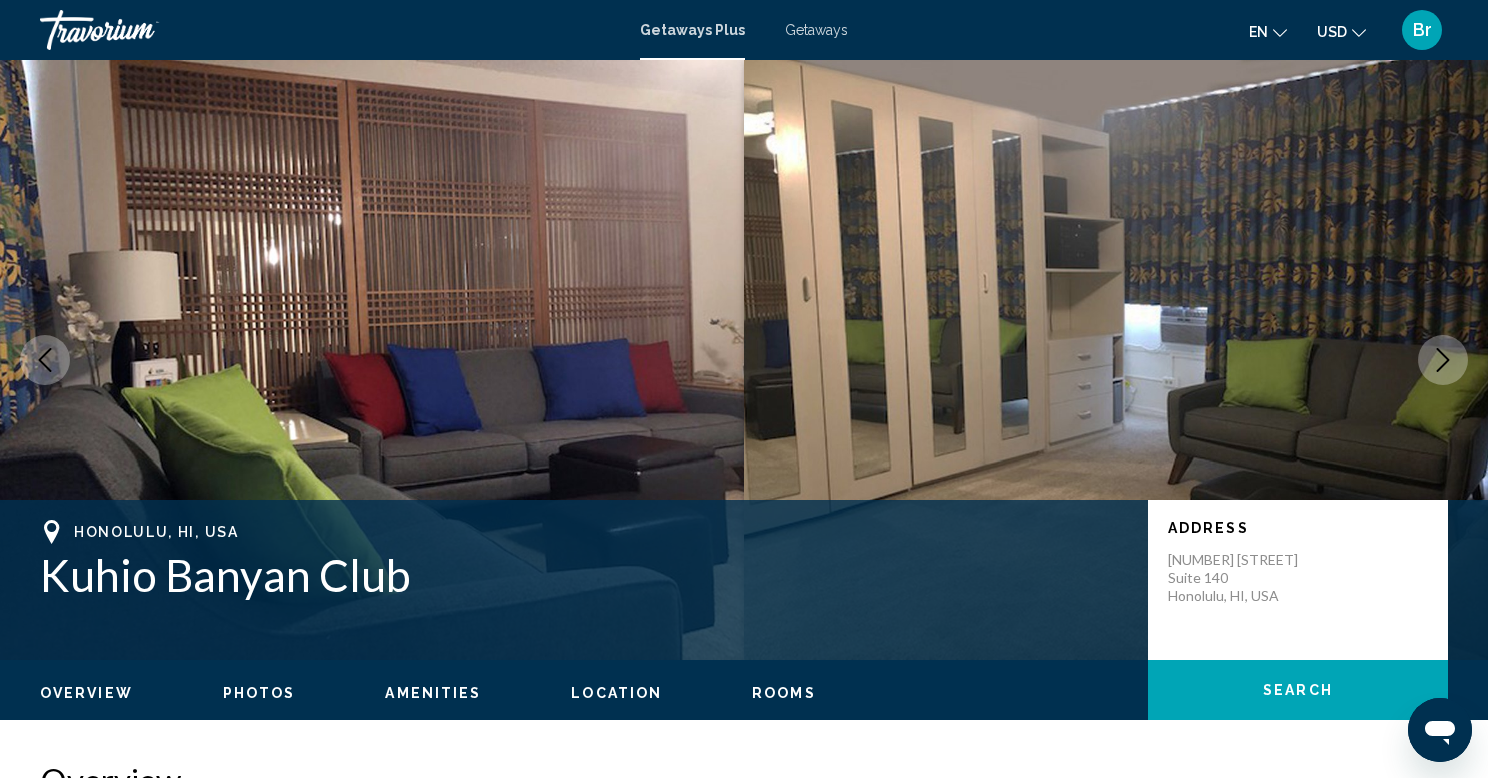 click 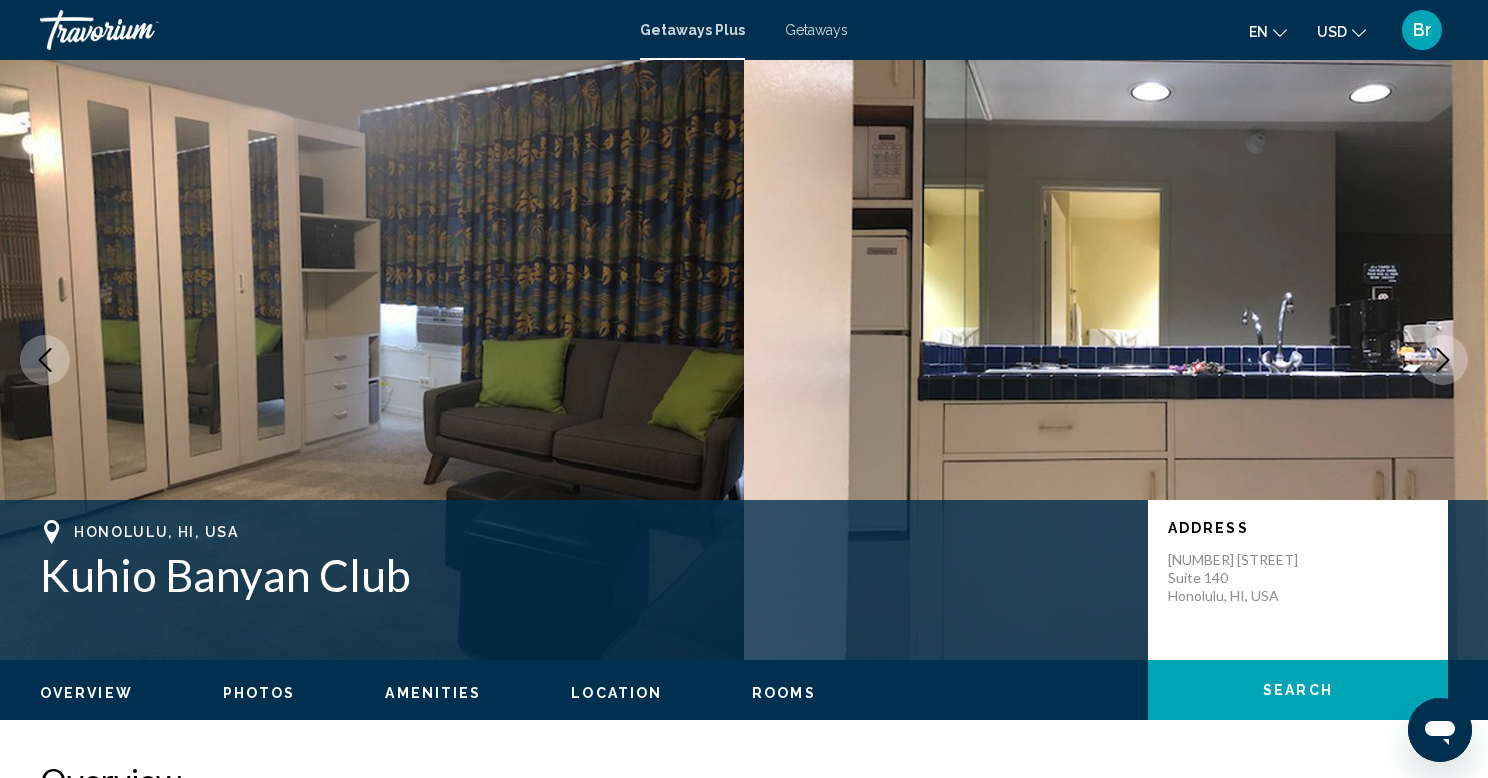 click 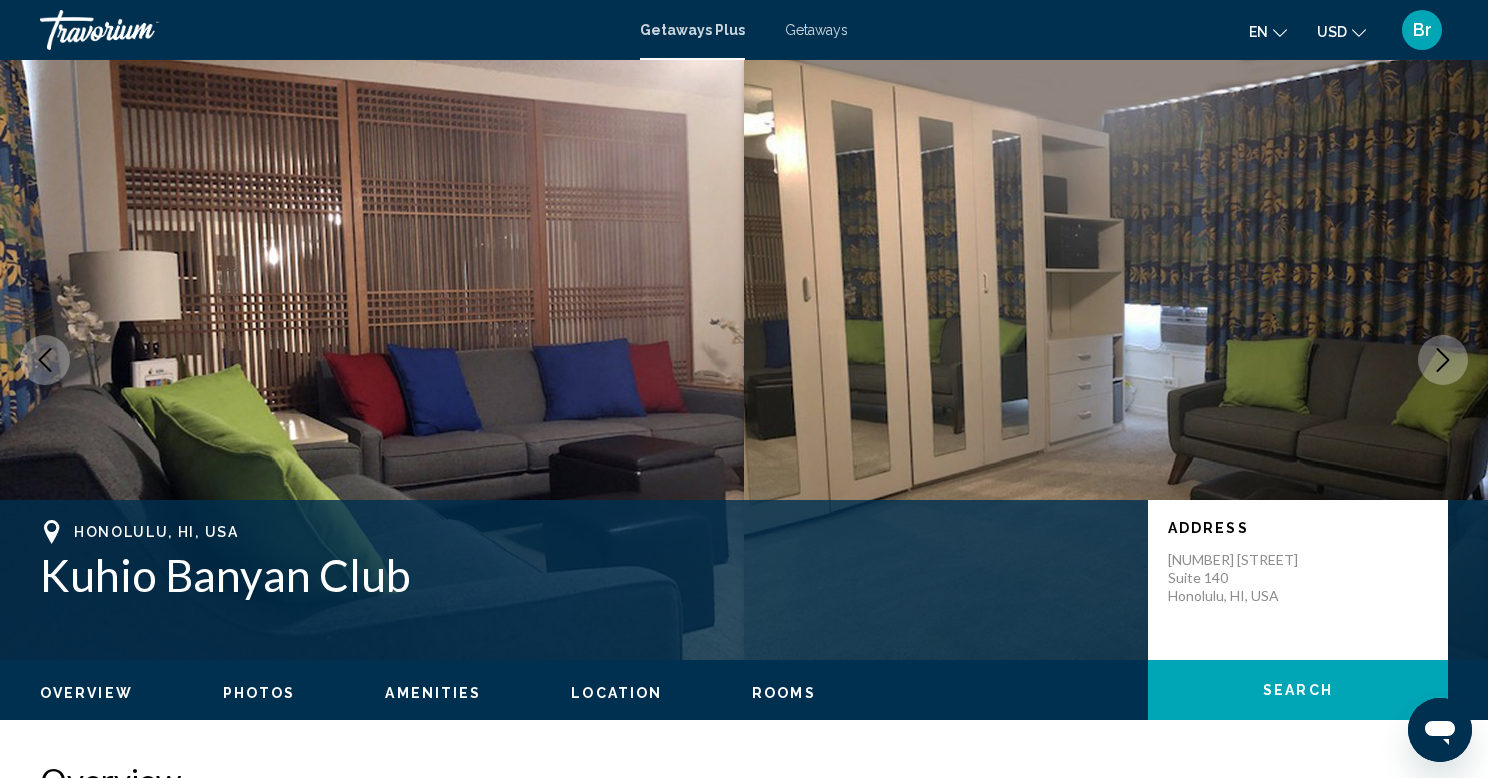click 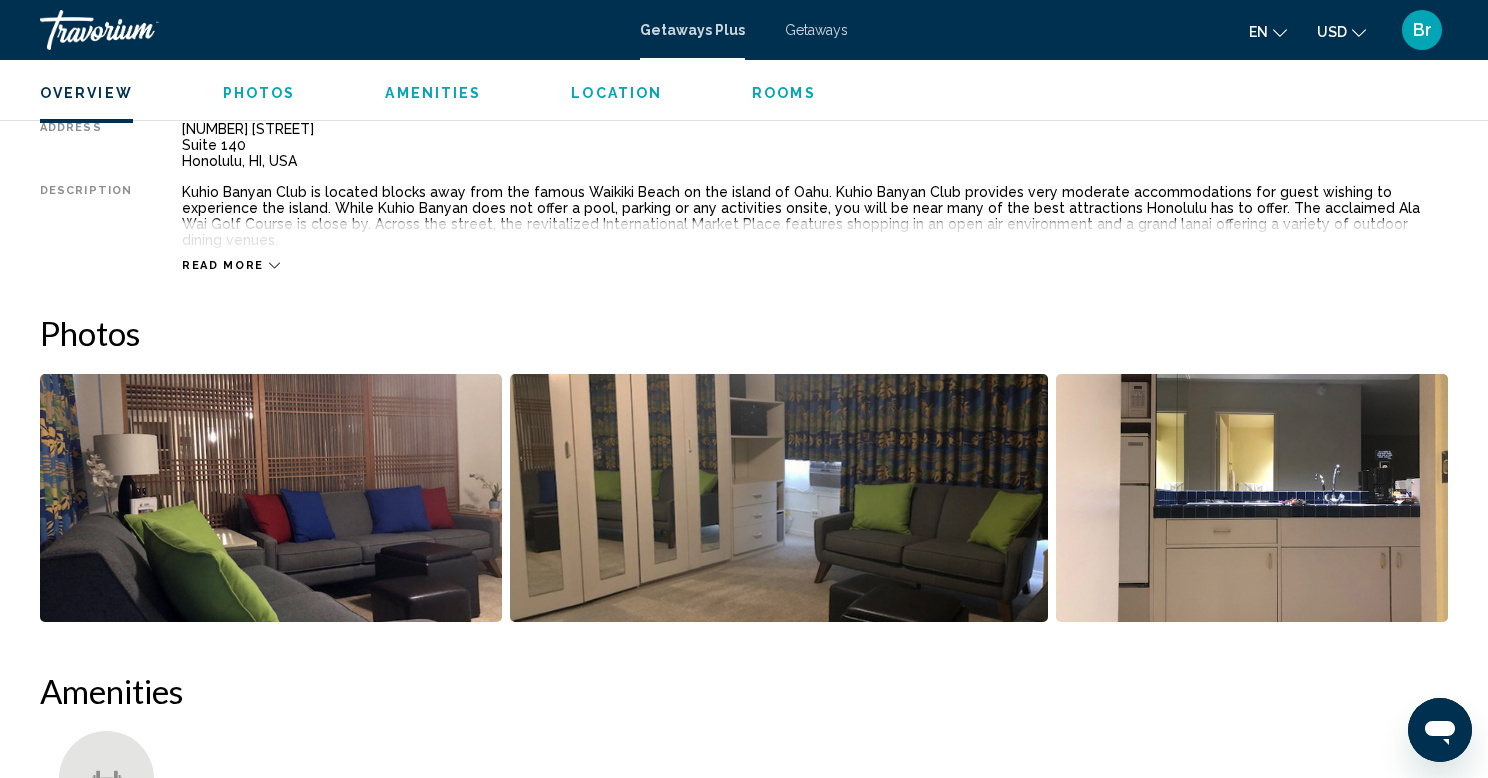 scroll, scrollTop: 734, scrollLeft: 0, axis: vertical 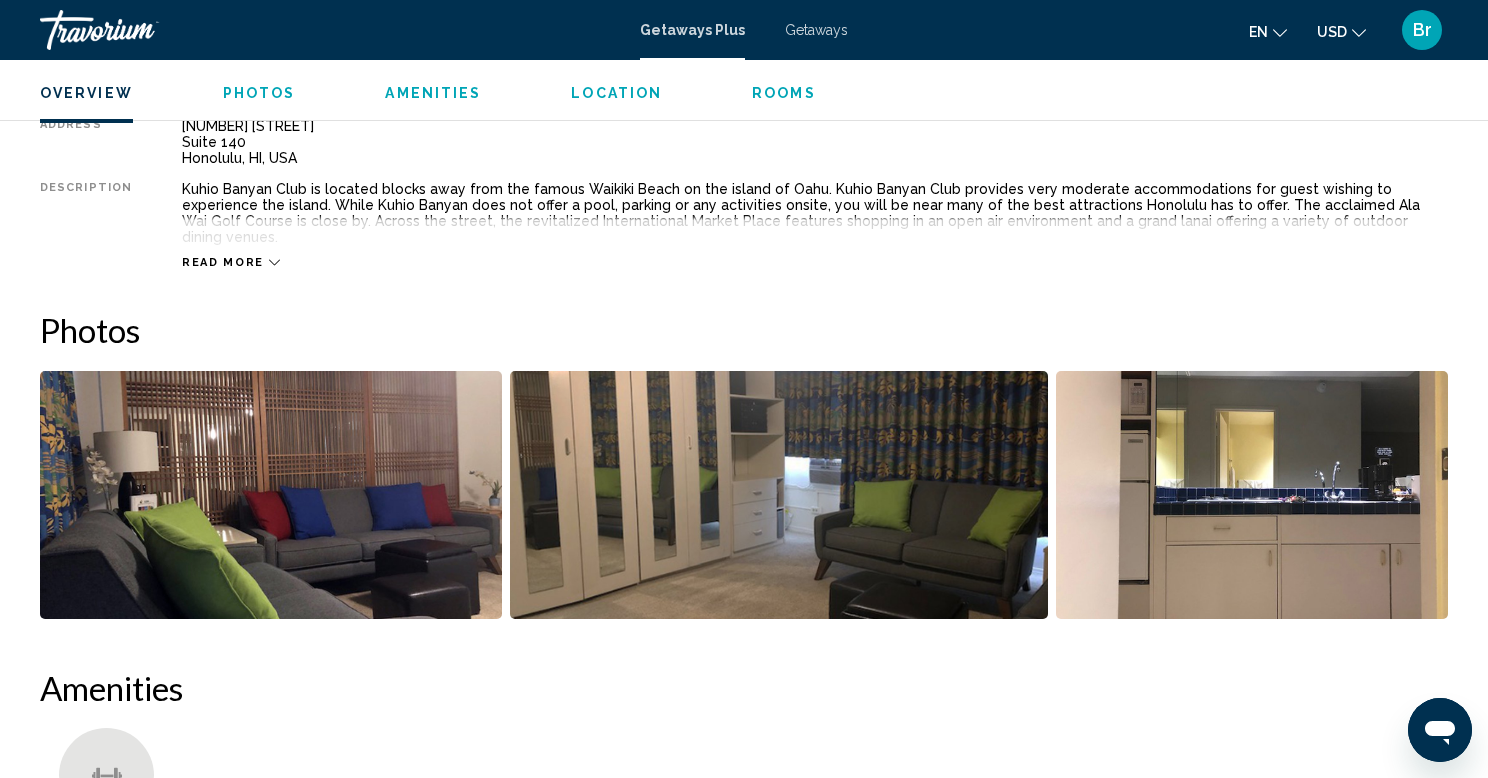 click on "Read more" at bounding box center [223, 262] 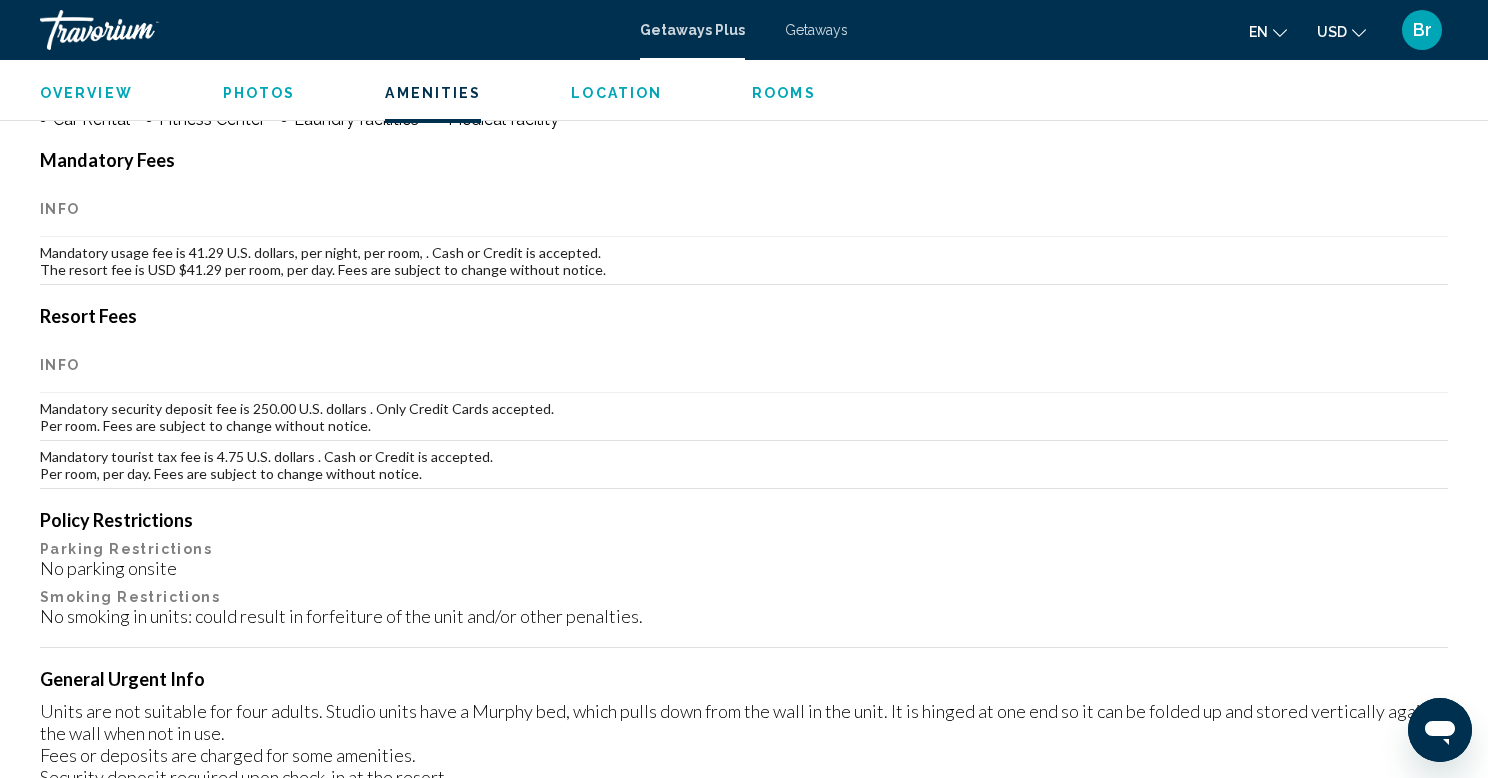 scroll, scrollTop: 1497, scrollLeft: 0, axis: vertical 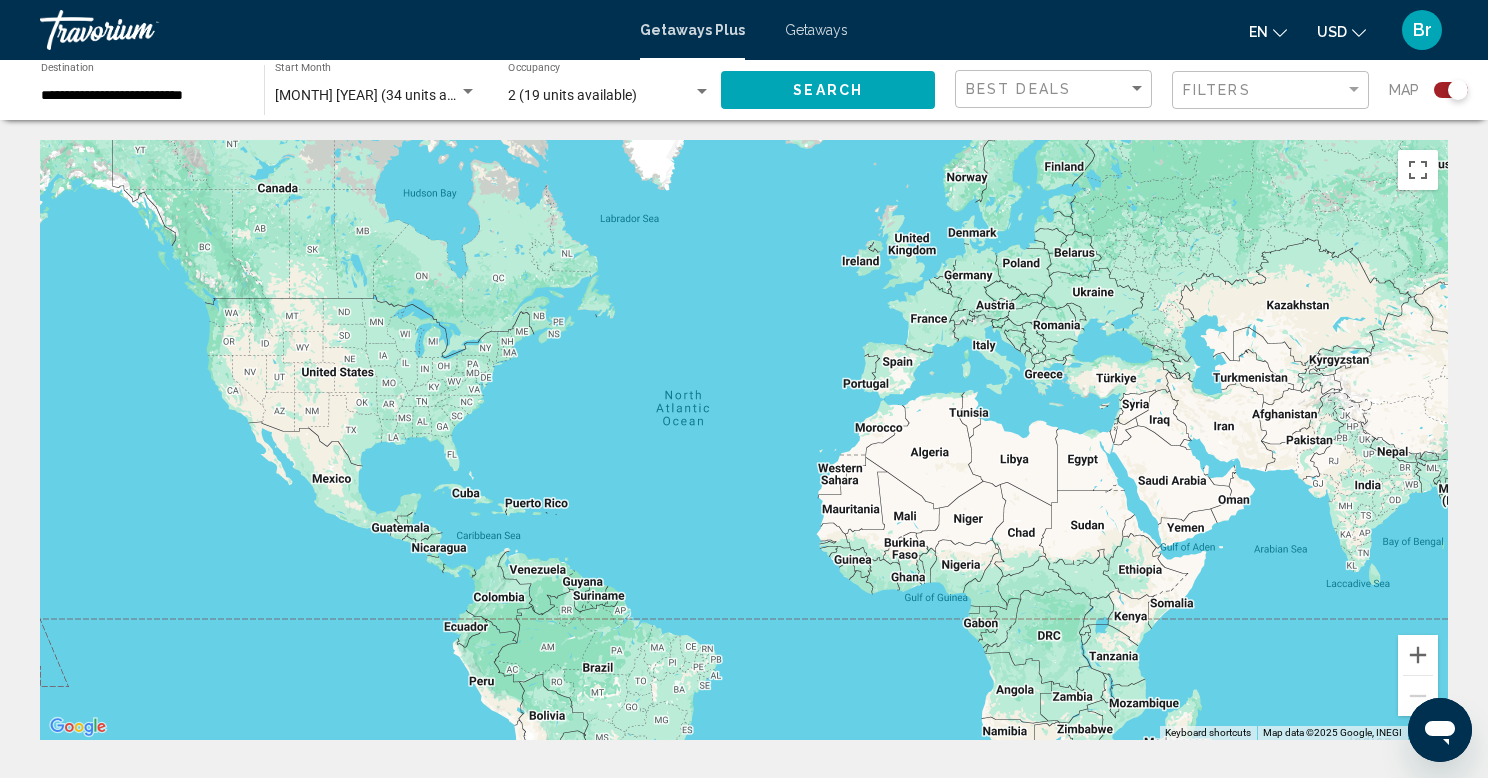 click on "Search" 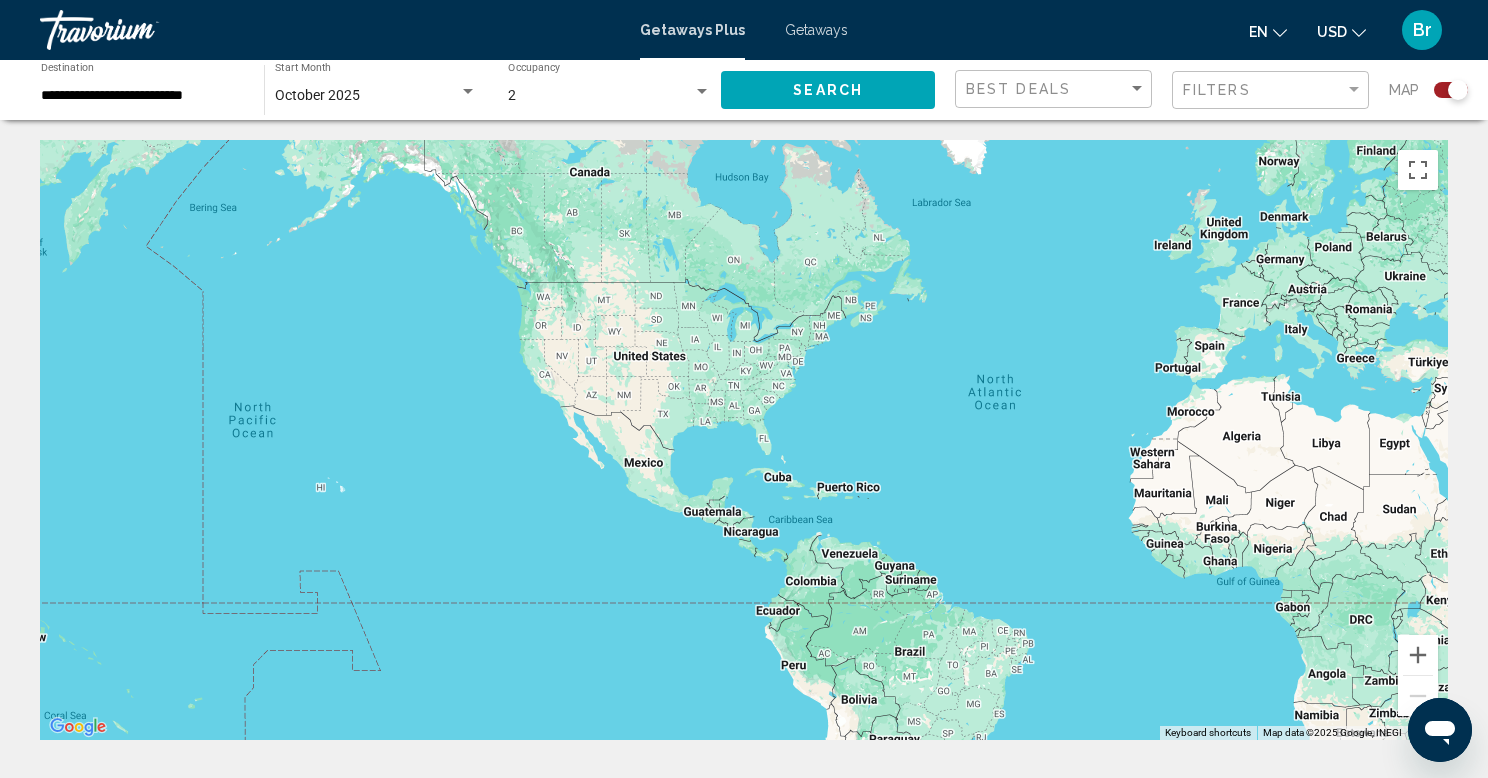 drag, startPoint x: 307, startPoint y: 441, endPoint x: 624, endPoint y: 426, distance: 317.3547 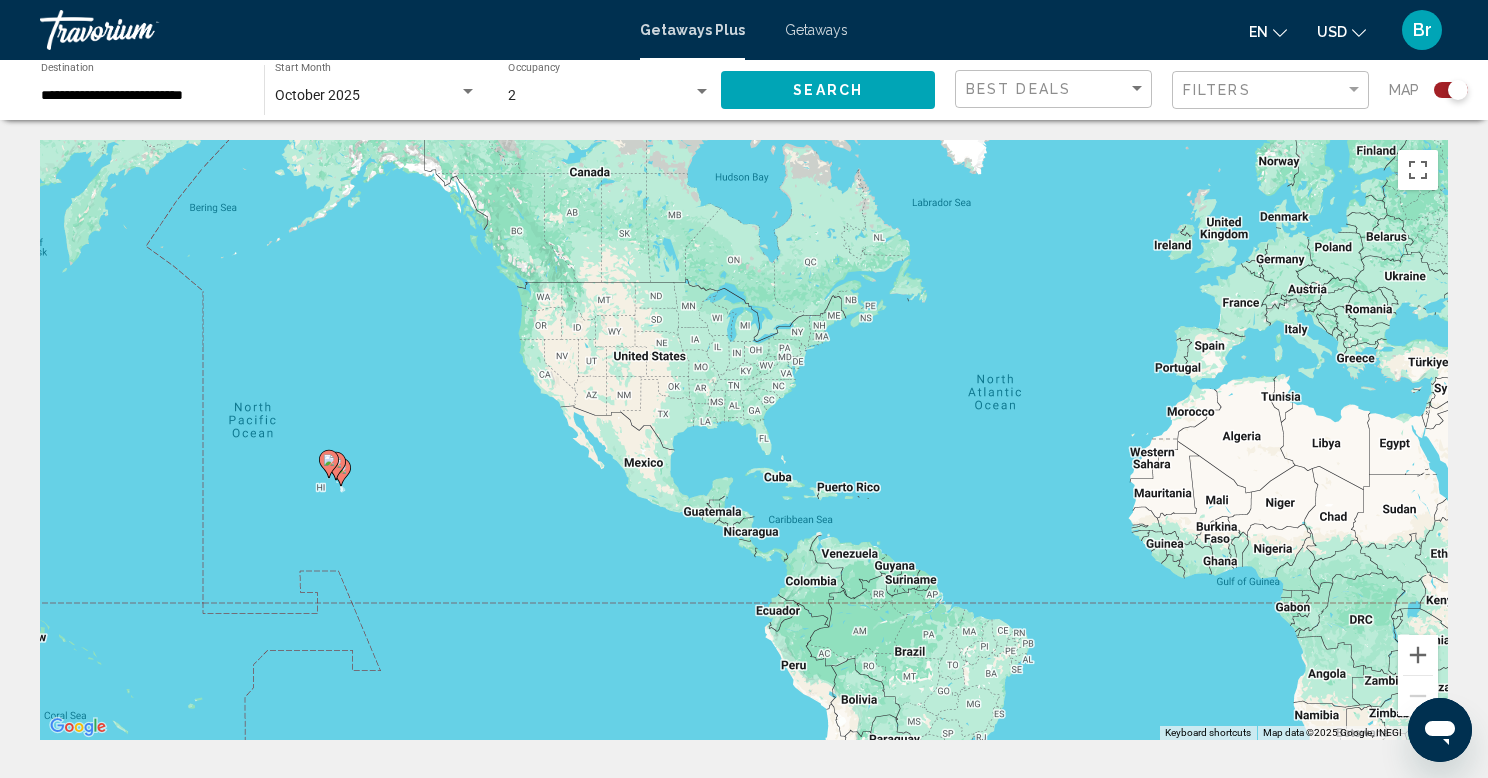 click 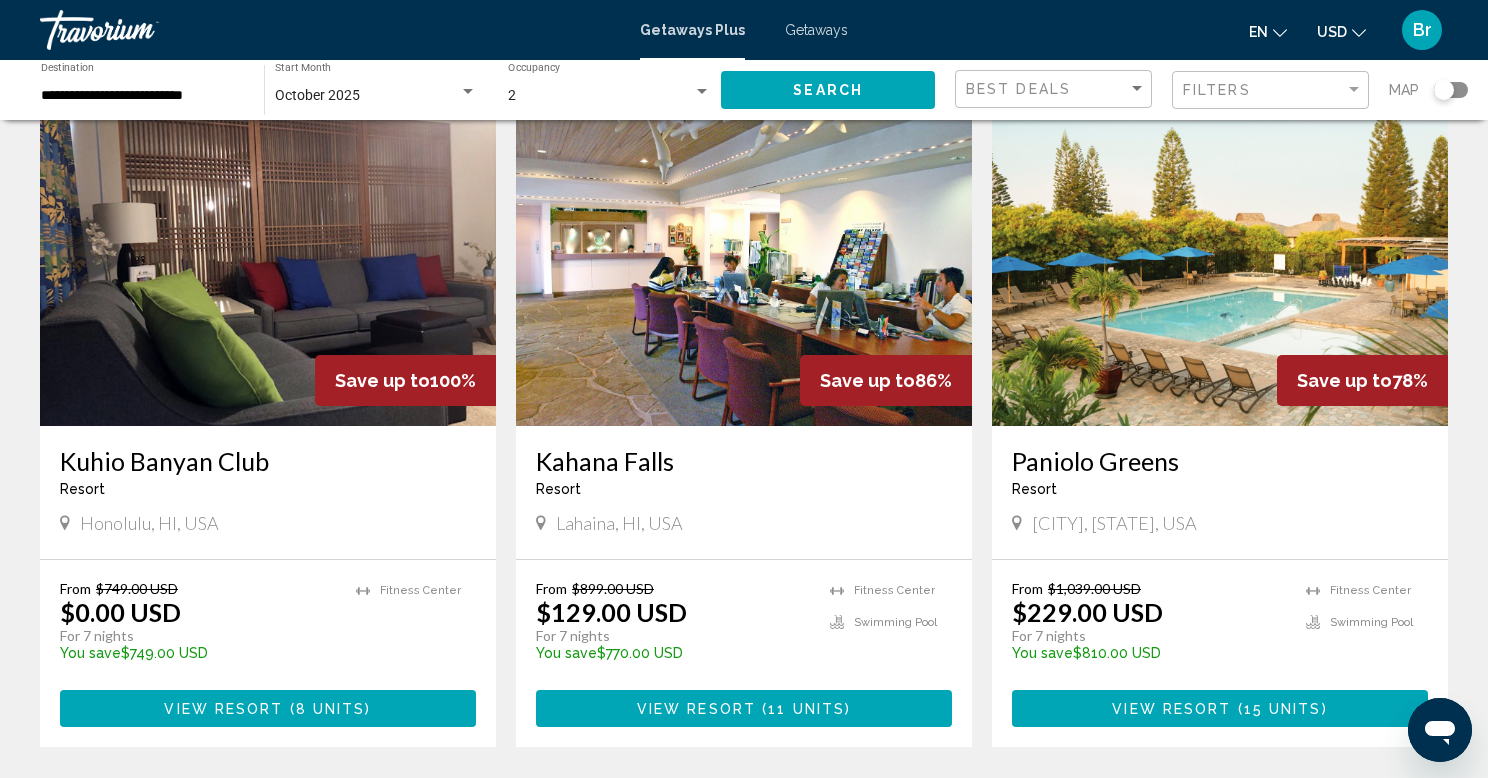 scroll, scrollTop: 105, scrollLeft: 0, axis: vertical 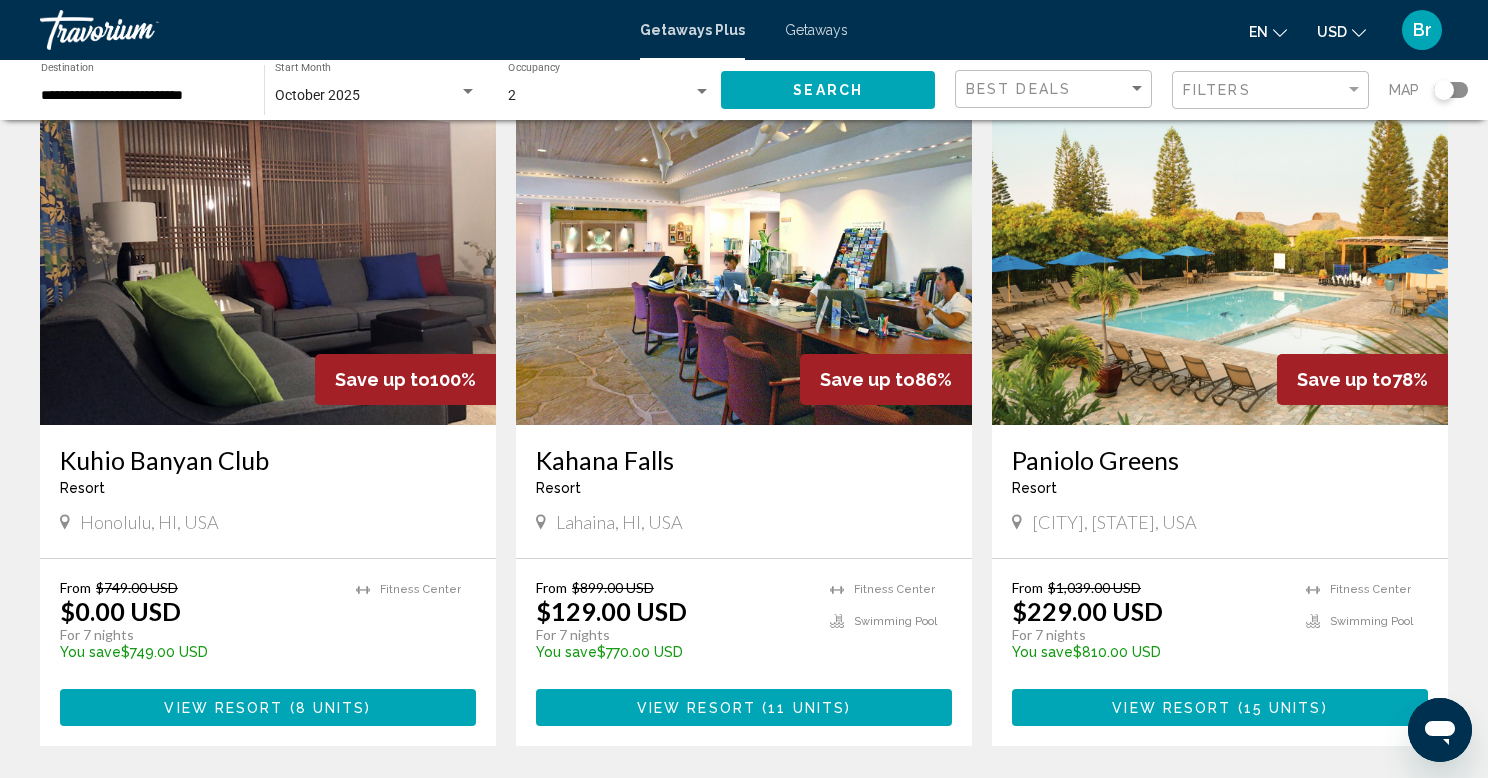 click on "Map" 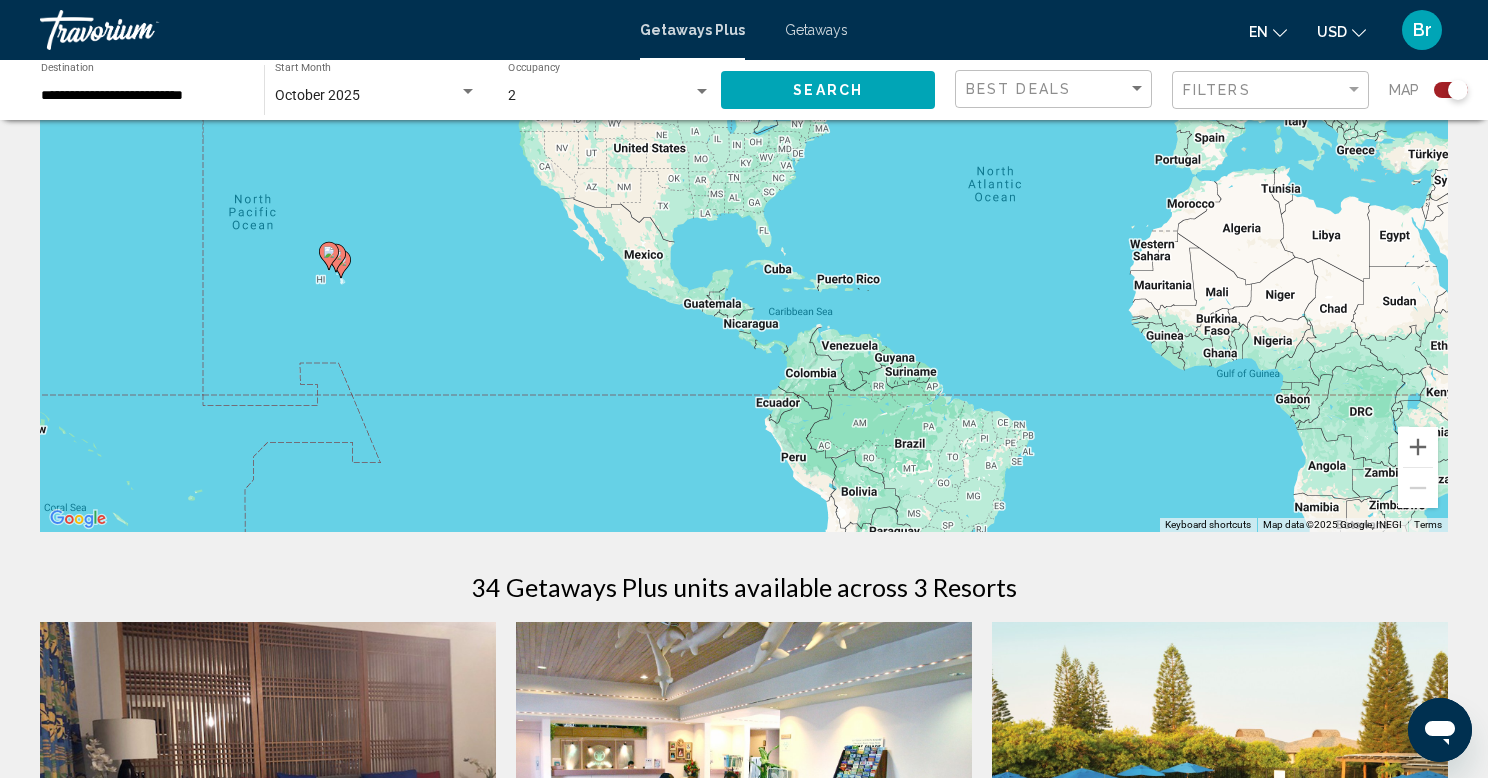 scroll, scrollTop: 209, scrollLeft: 0, axis: vertical 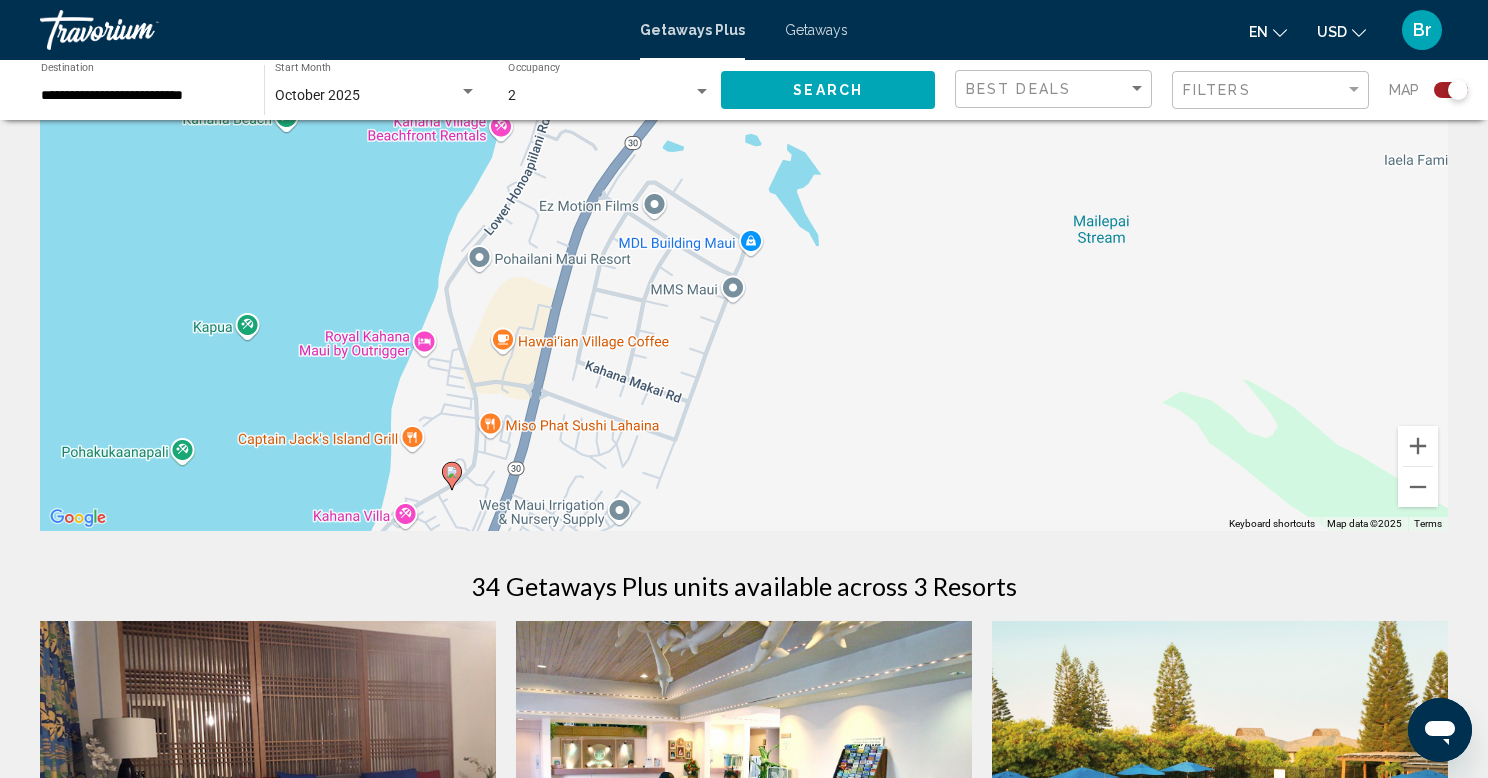 click 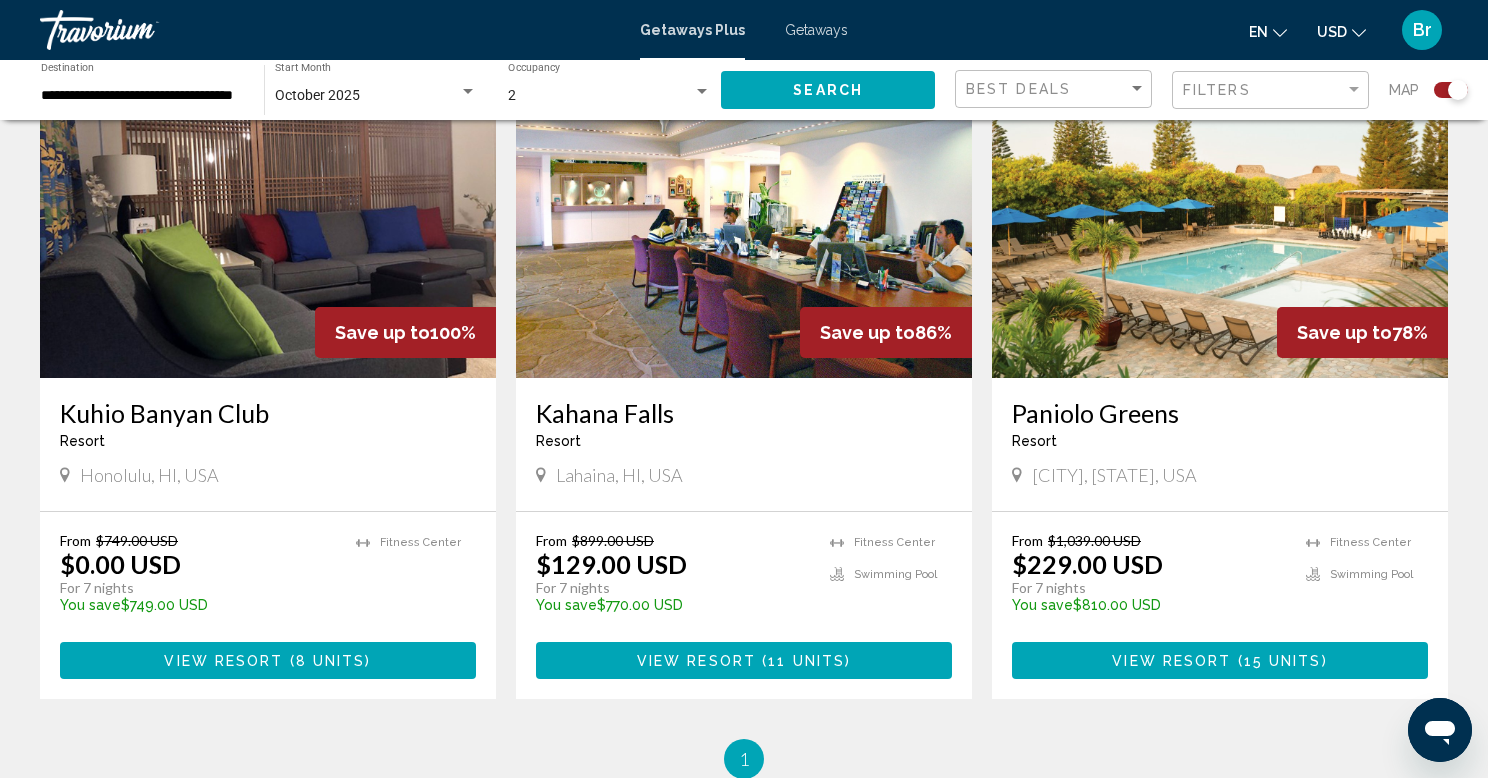 scroll, scrollTop: 776, scrollLeft: 0, axis: vertical 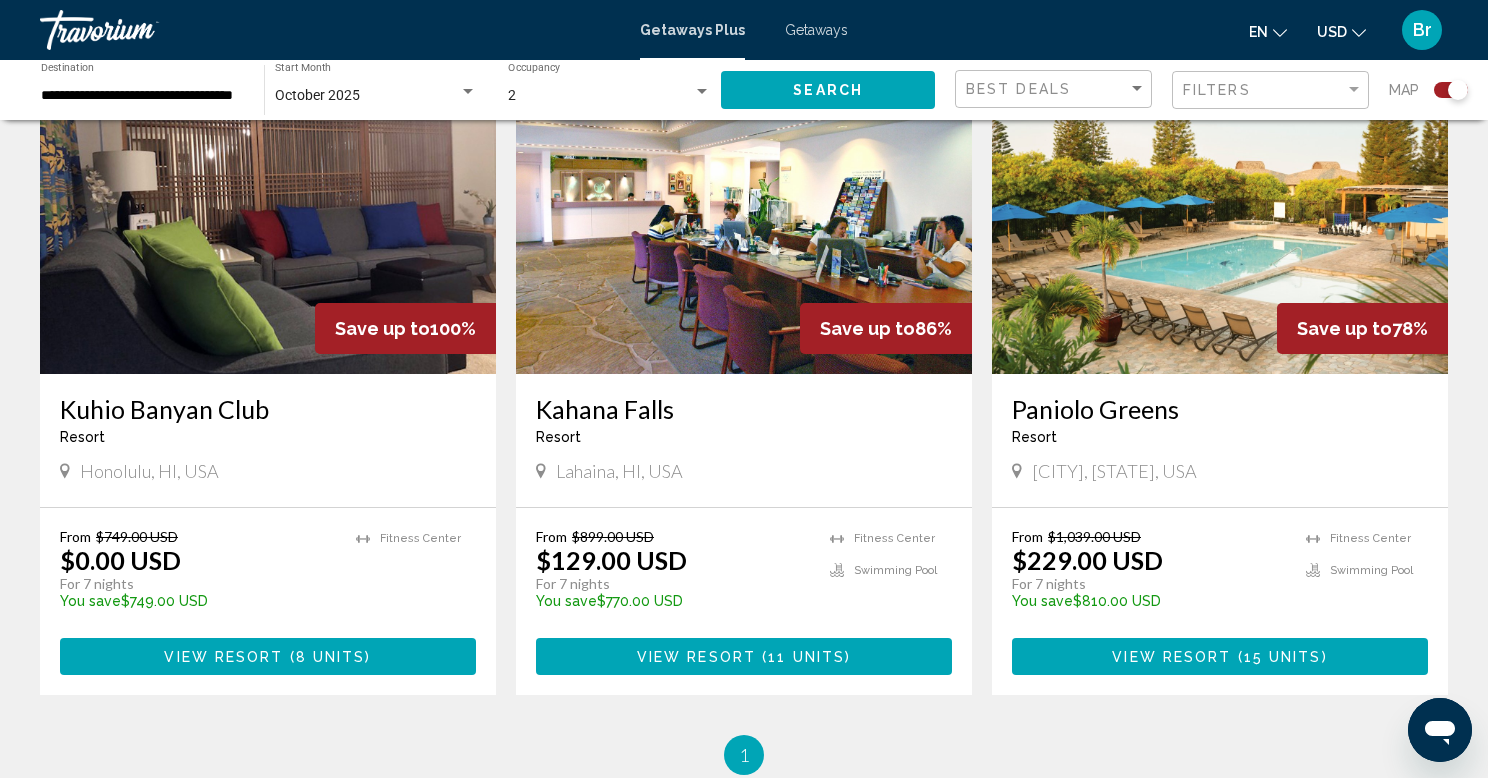 click at bounding box center [744, 214] 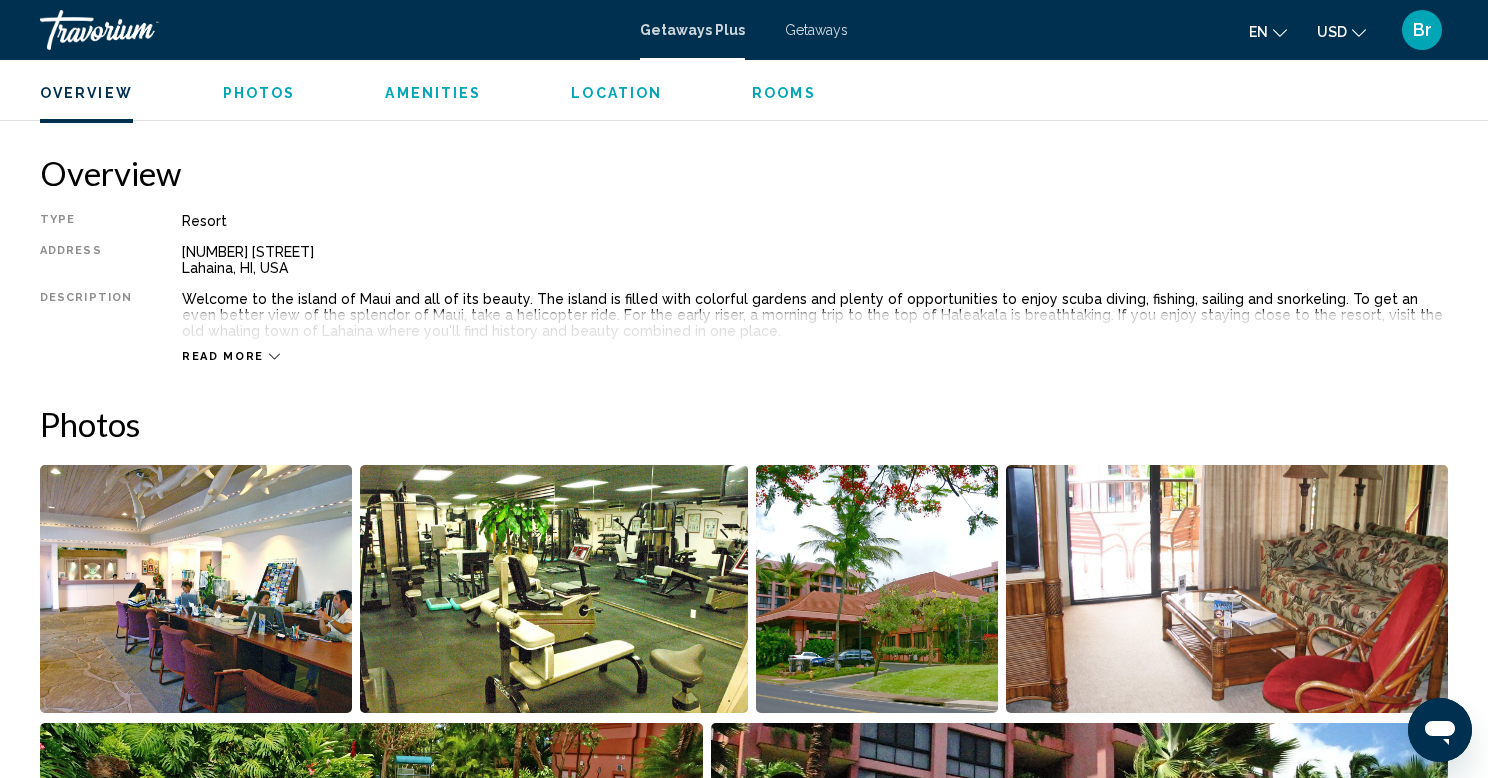 scroll, scrollTop: 597, scrollLeft: 0, axis: vertical 